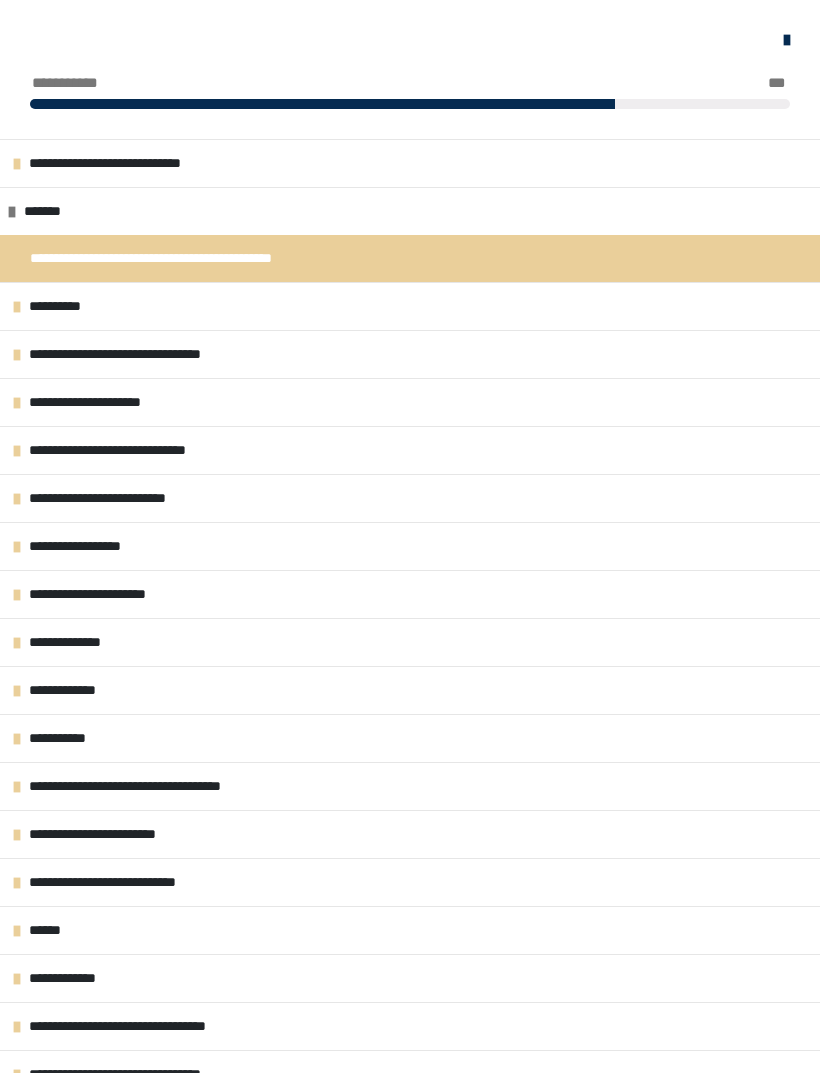 scroll, scrollTop: 3155, scrollLeft: 0, axis: vertical 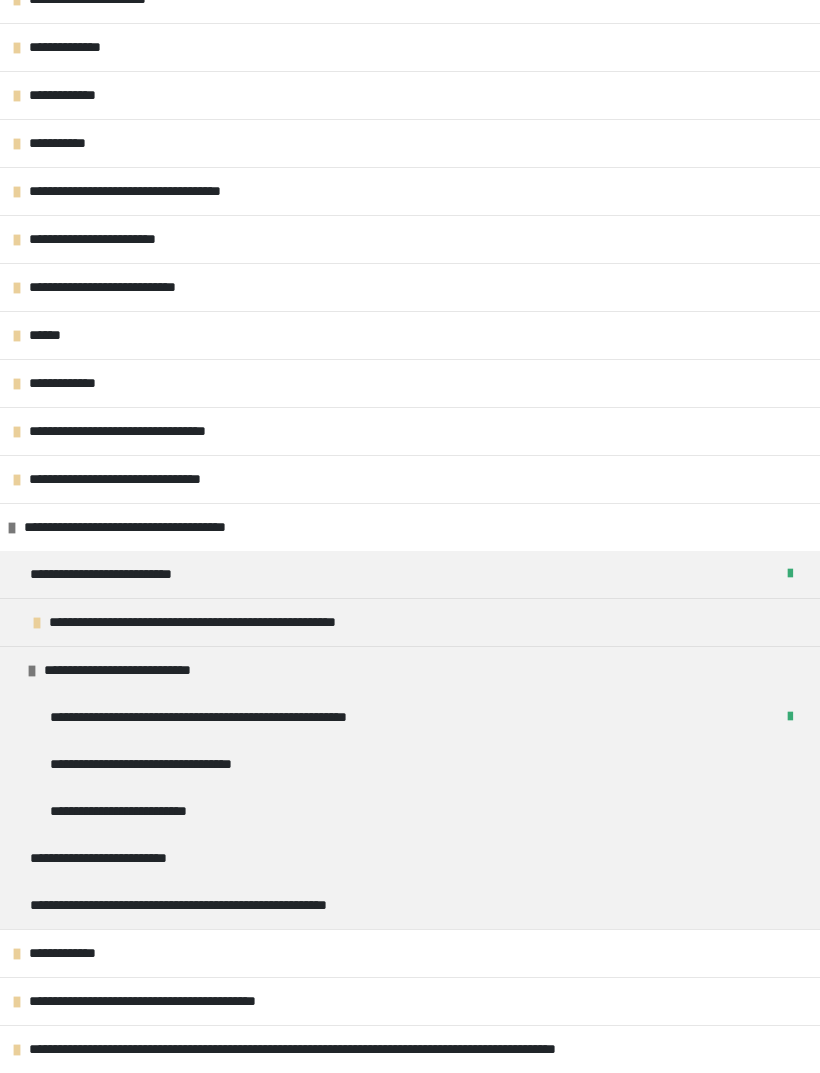click on "**********" at bounding box center (178, 764) 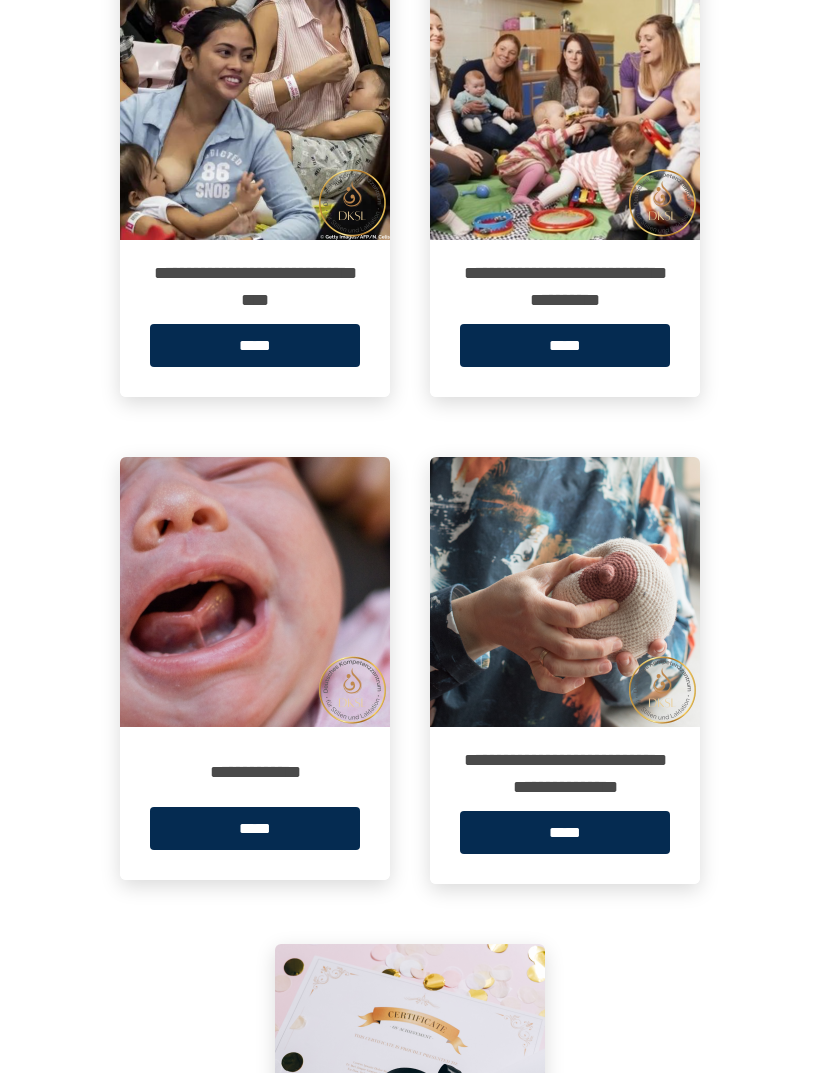 scroll, scrollTop: 4882, scrollLeft: 0, axis: vertical 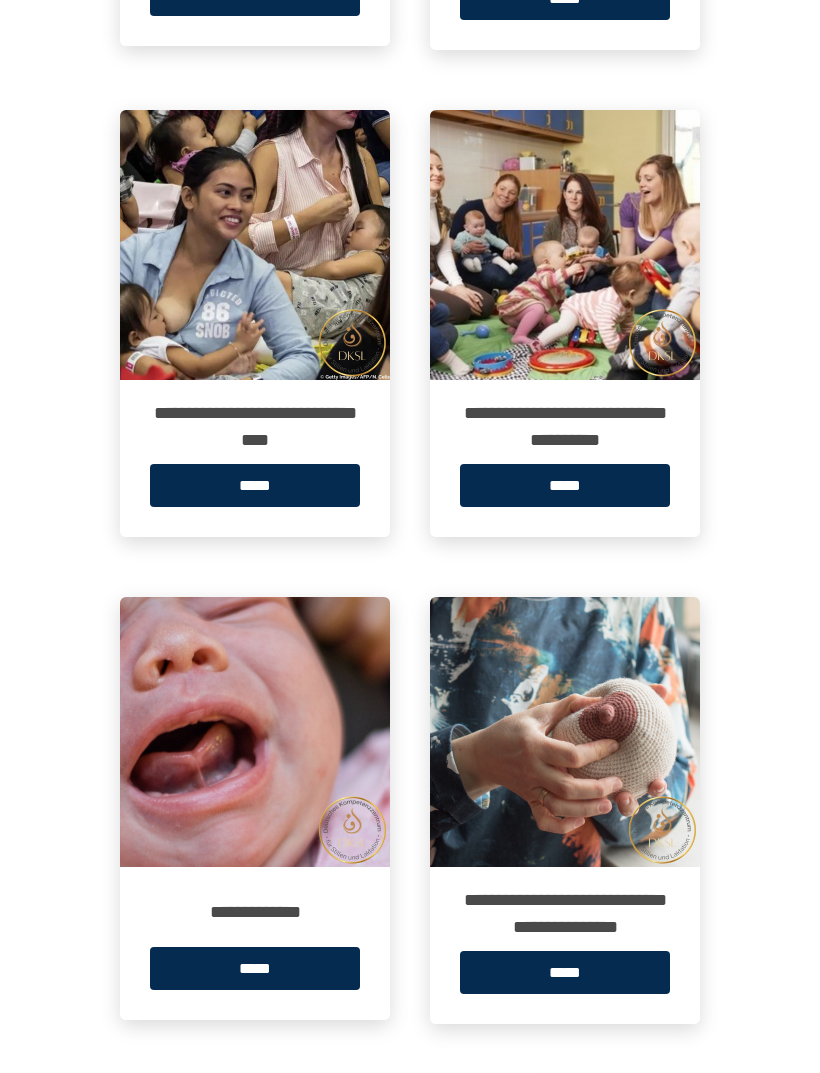 click on "*****" at bounding box center (565, 485) 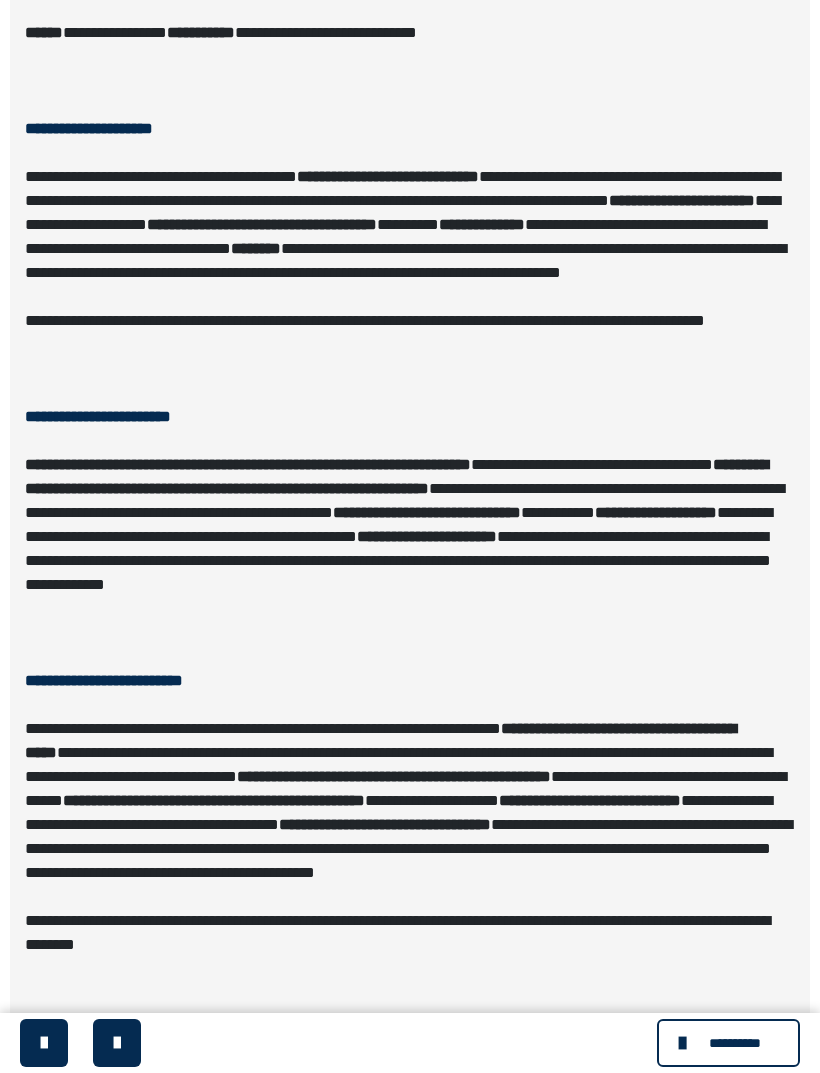 scroll, scrollTop: 1063, scrollLeft: 0, axis: vertical 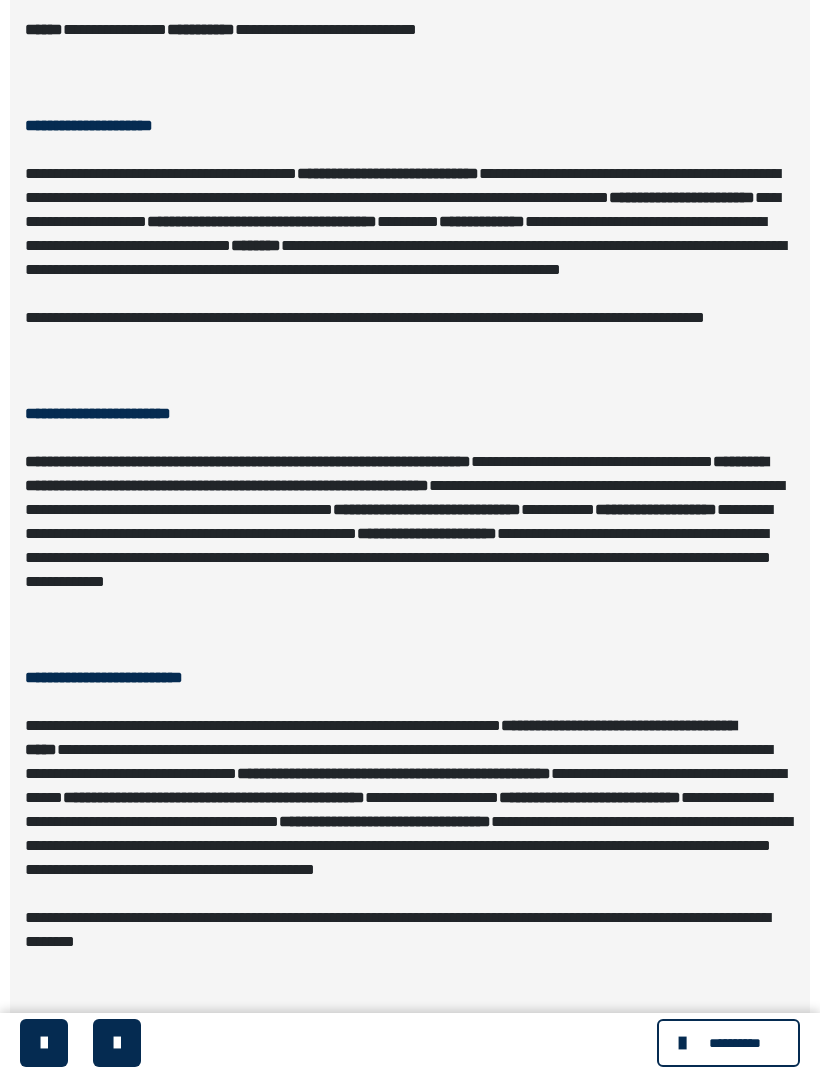 click at bounding box center (685, 1043) 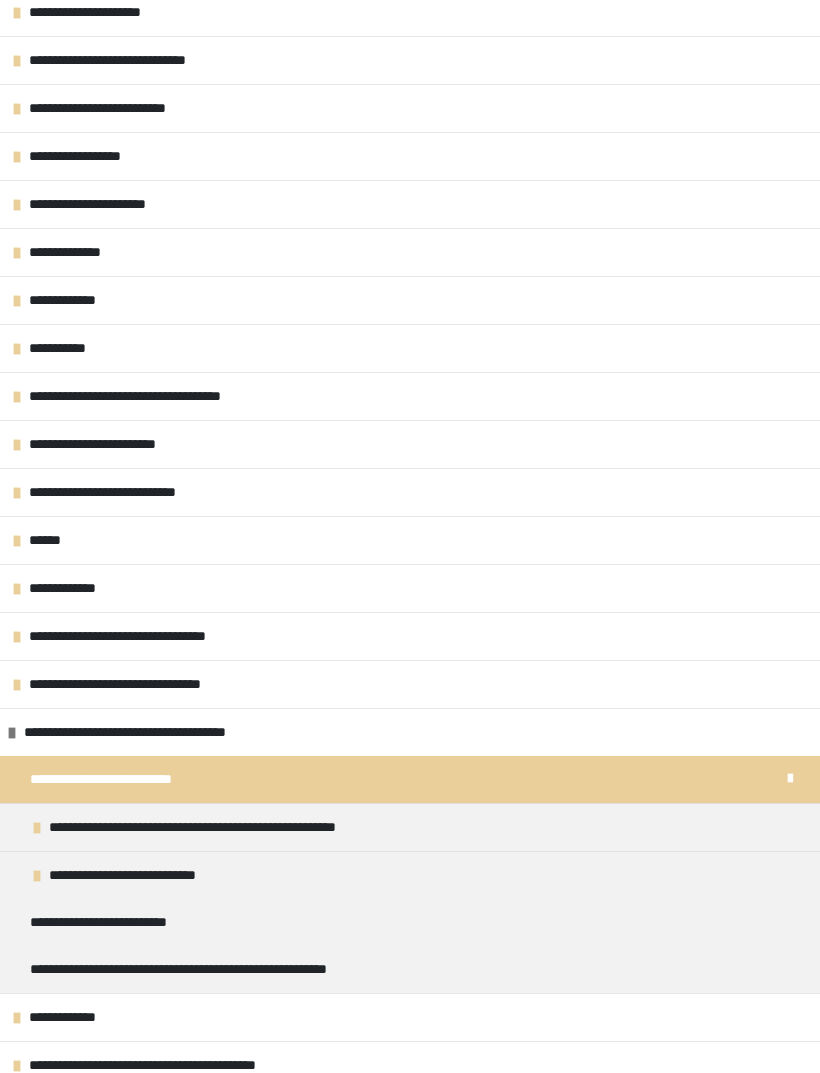 scroll, scrollTop: 343, scrollLeft: 0, axis: vertical 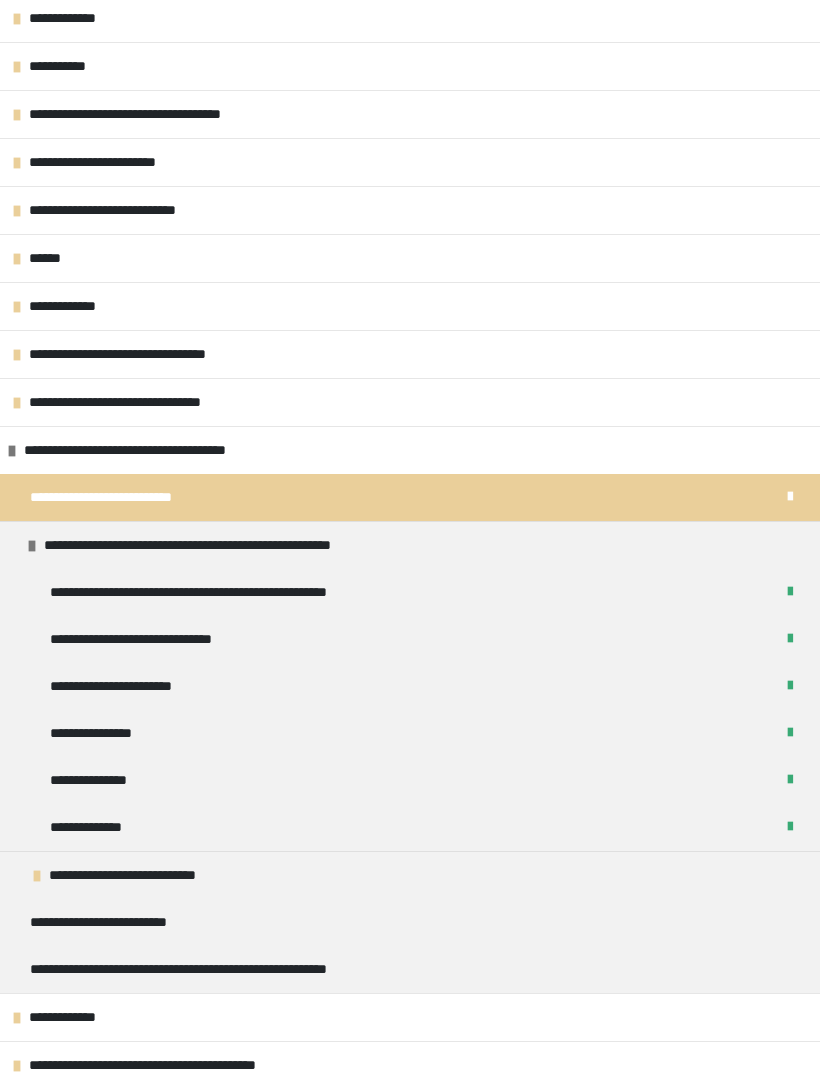 click on "**********" at bounding box center [151, 875] 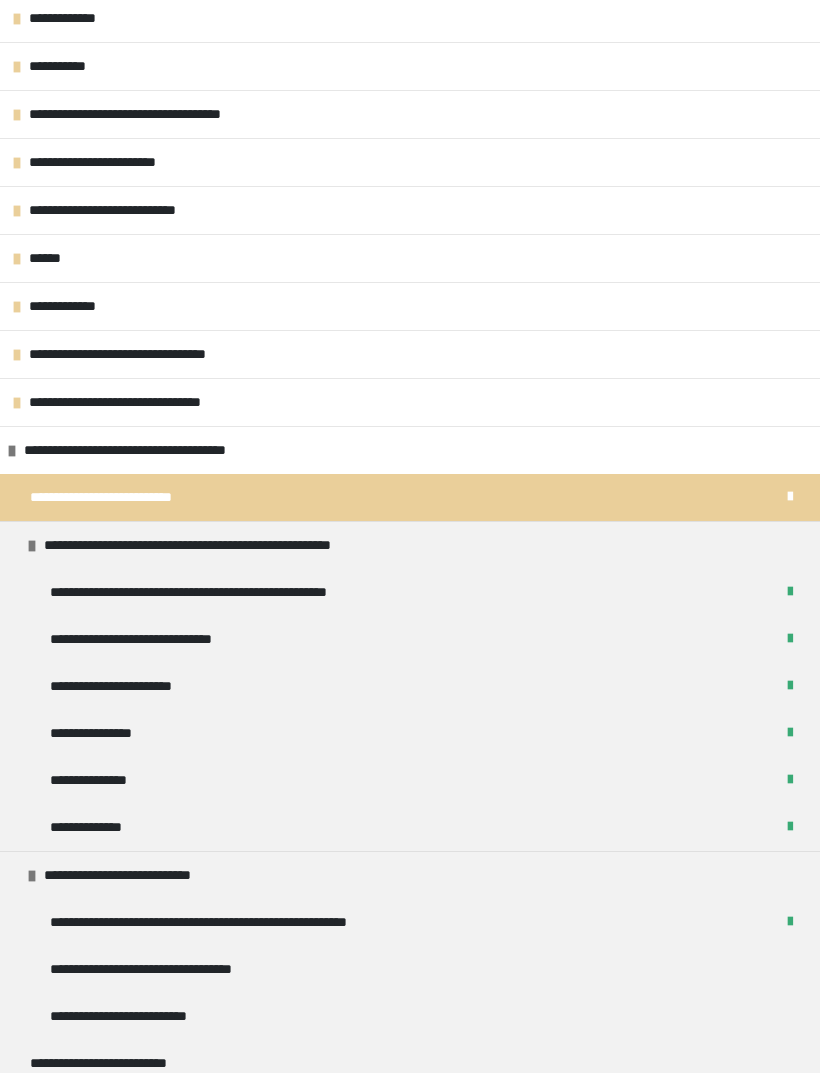 click on "**********" at bounding box center (178, 969) 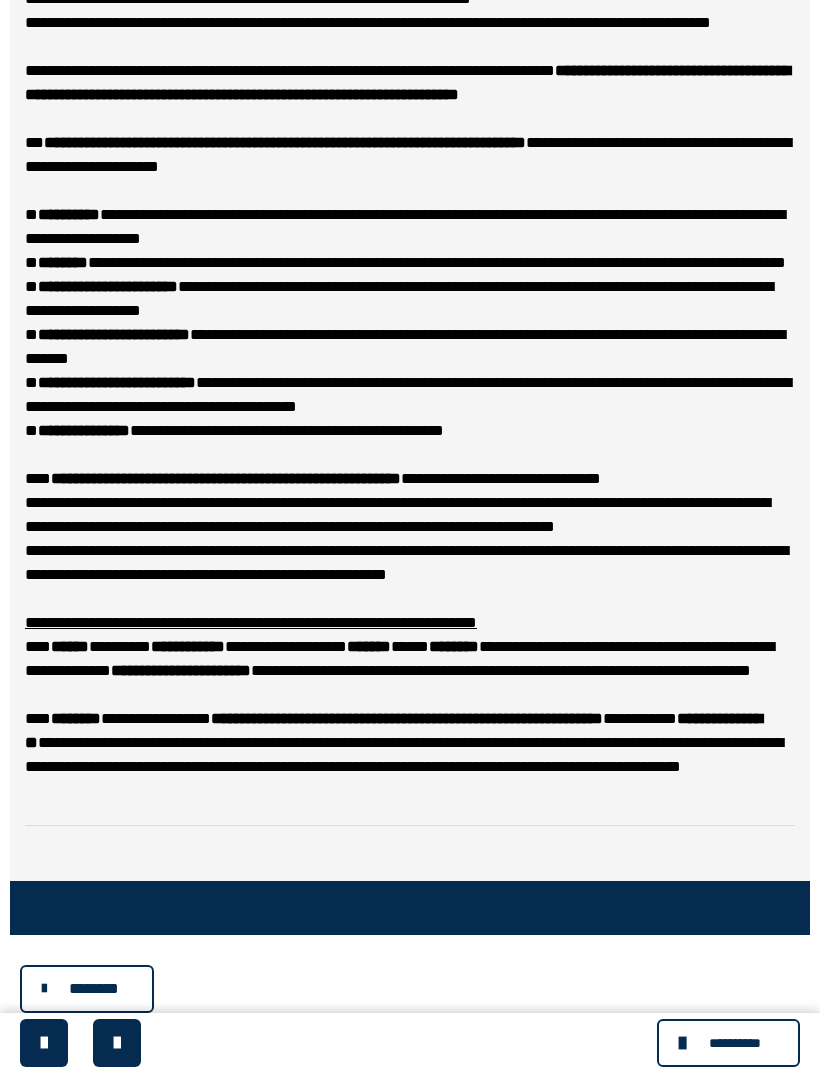 scroll, scrollTop: 6382, scrollLeft: 0, axis: vertical 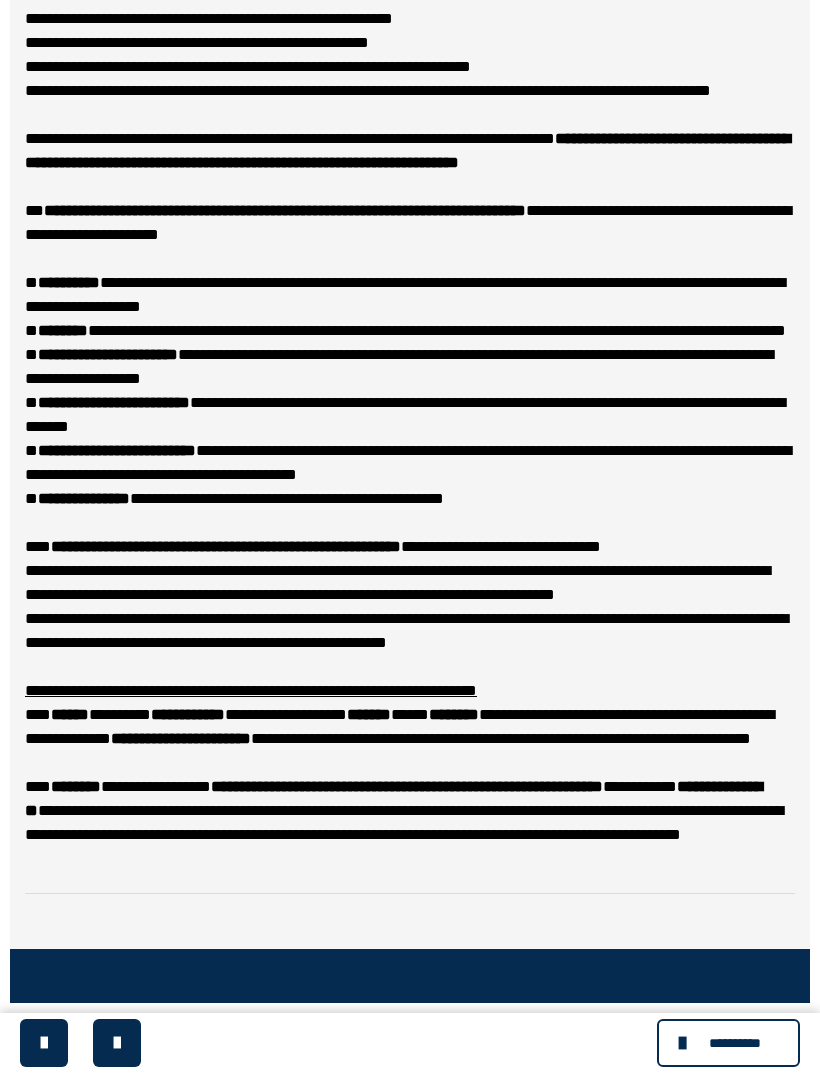 click on "**********" at bounding box center [728, 1043] 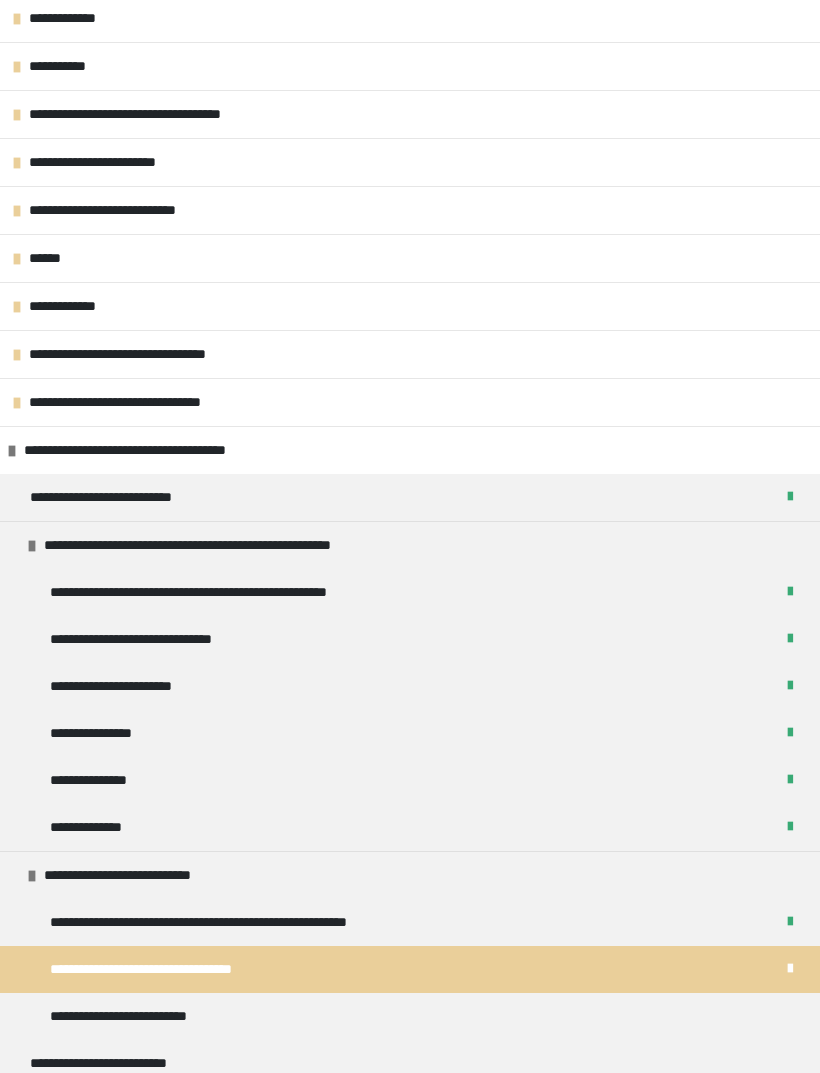 click on "**********" at bounding box center [410, 1110] 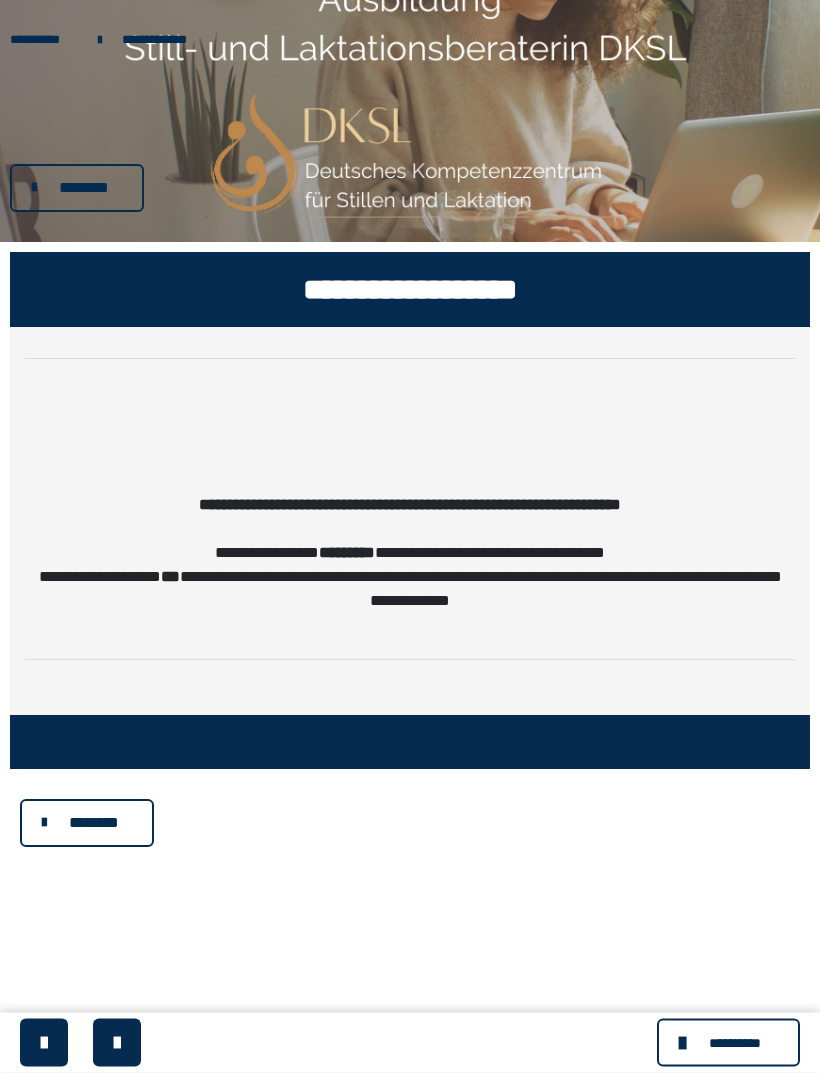 scroll, scrollTop: 50, scrollLeft: 0, axis: vertical 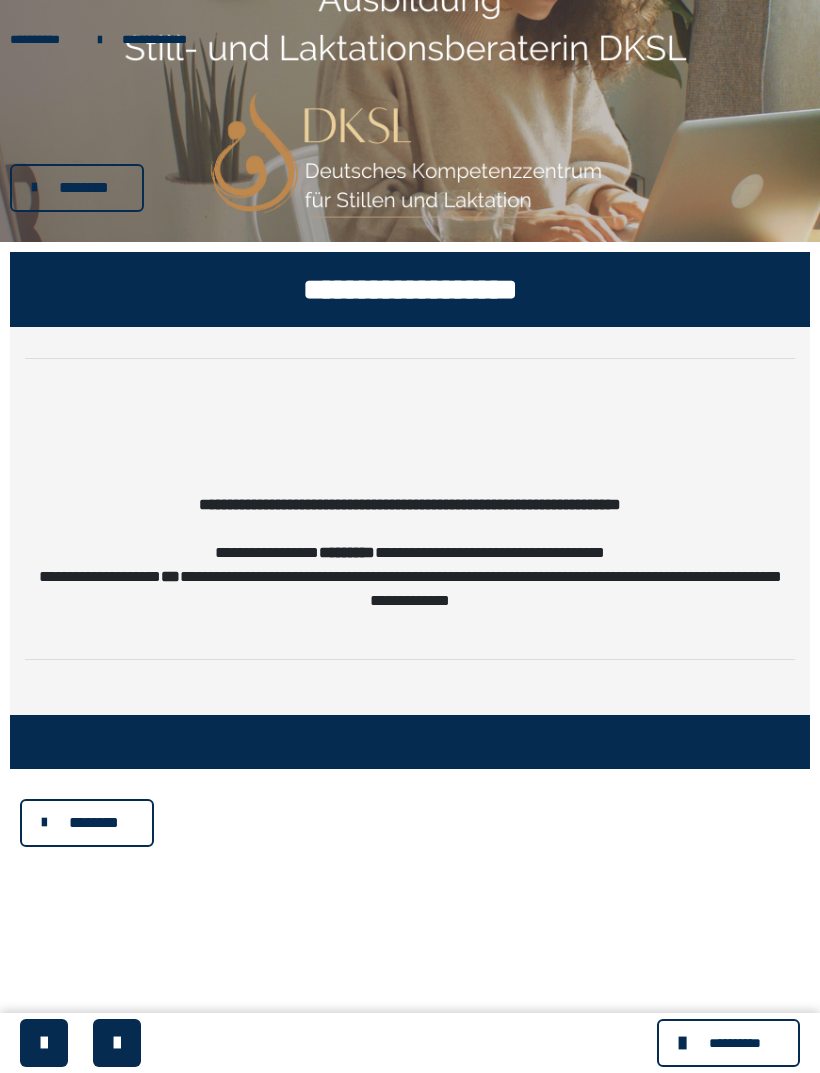 click at bounding box center [685, 1043] 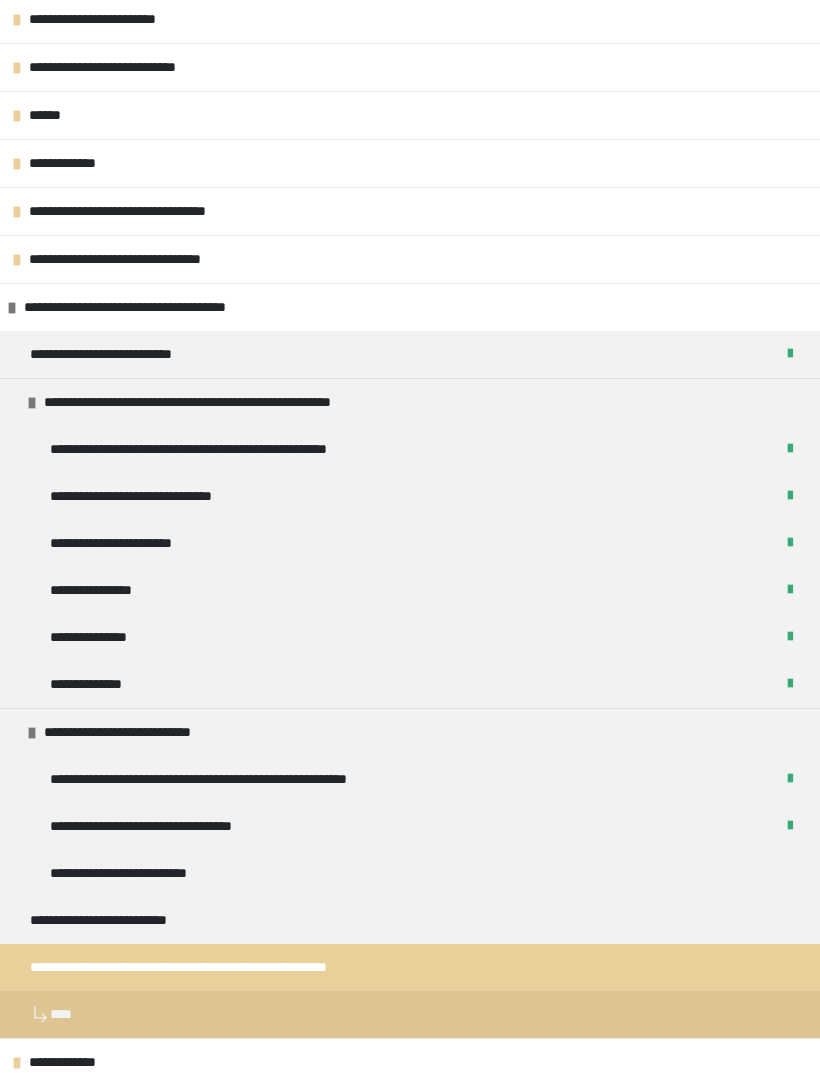 scroll, scrollTop: 774, scrollLeft: 0, axis: vertical 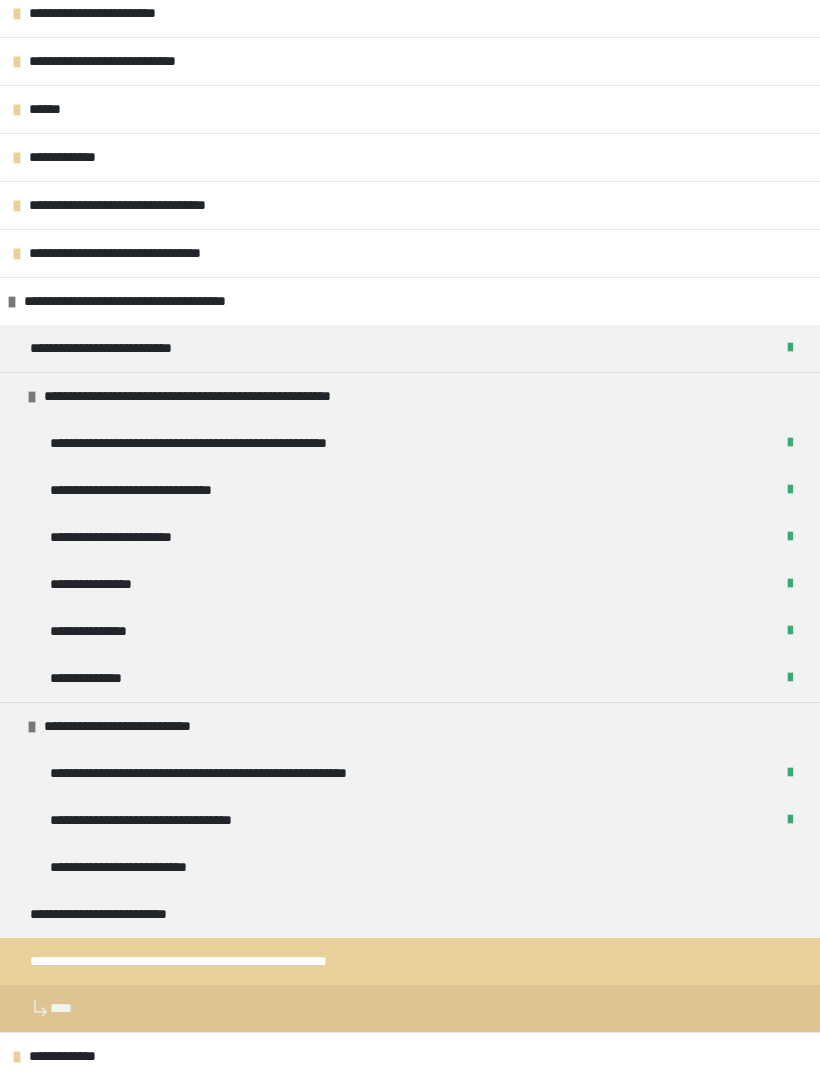 click on "**********" at bounding box center [135, 867] 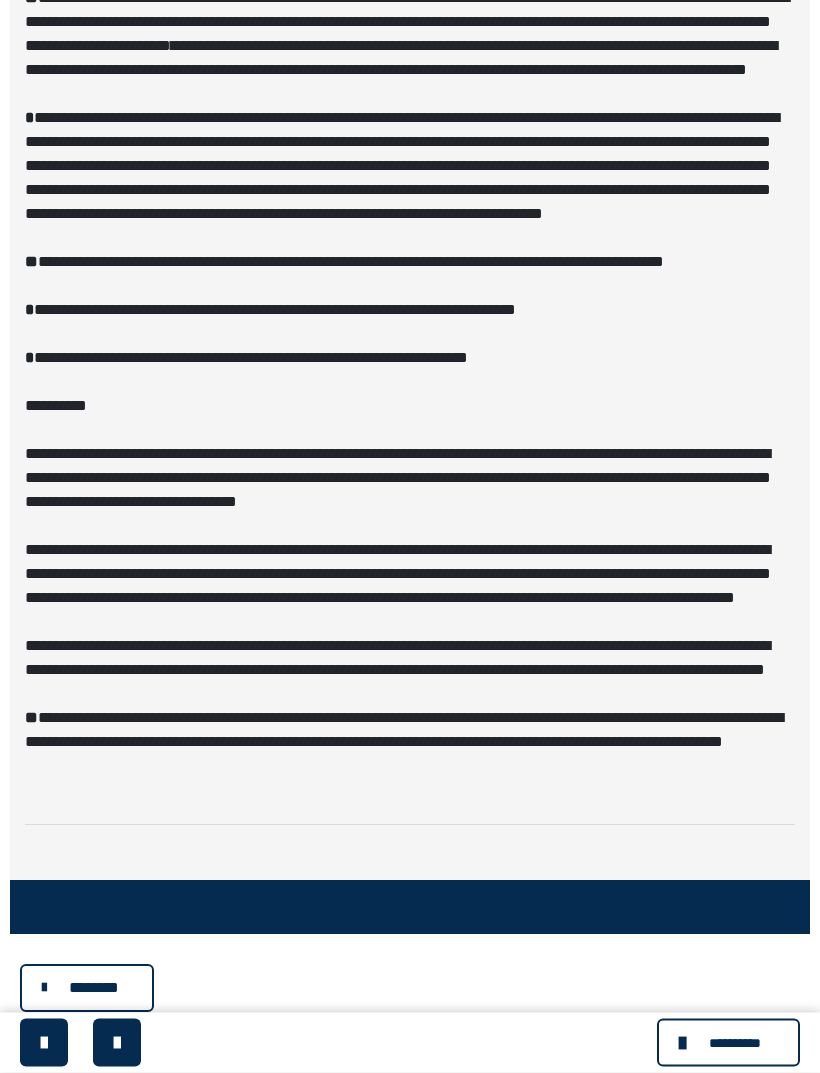 scroll, scrollTop: 3207, scrollLeft: 0, axis: vertical 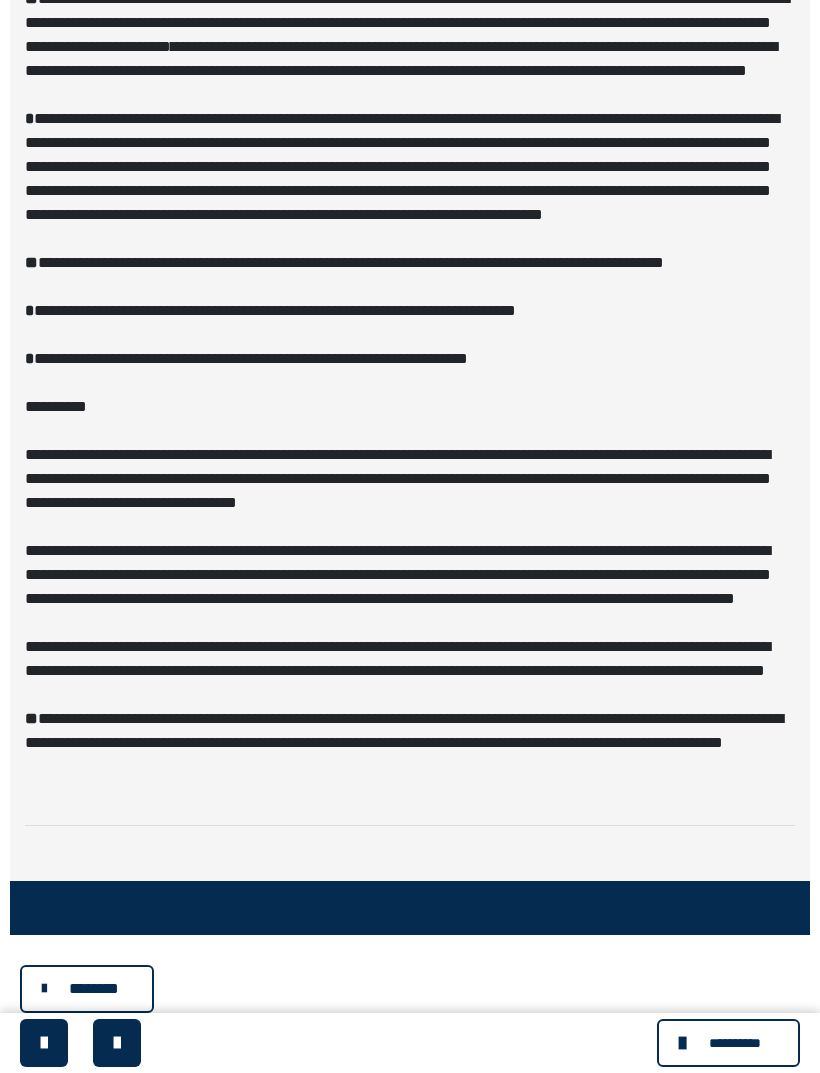 click on "********" at bounding box center [94, 989] 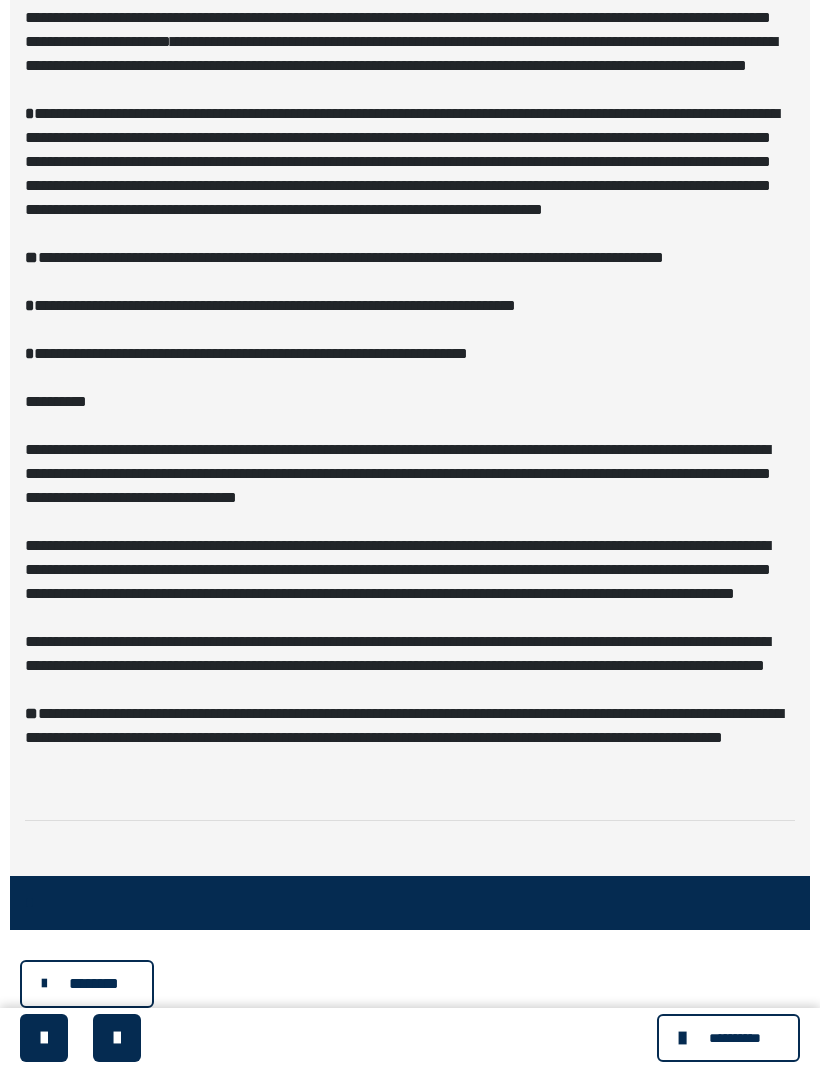 scroll, scrollTop: 3127, scrollLeft: 0, axis: vertical 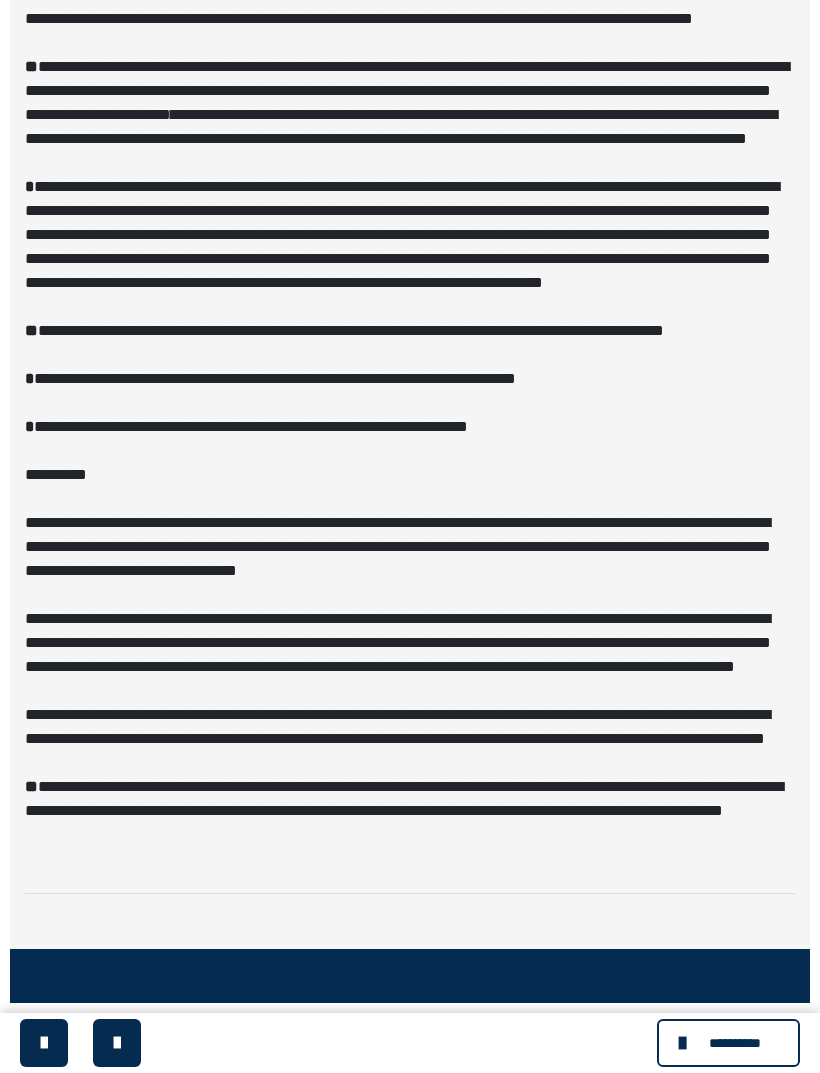 click at bounding box center [685, 1043] 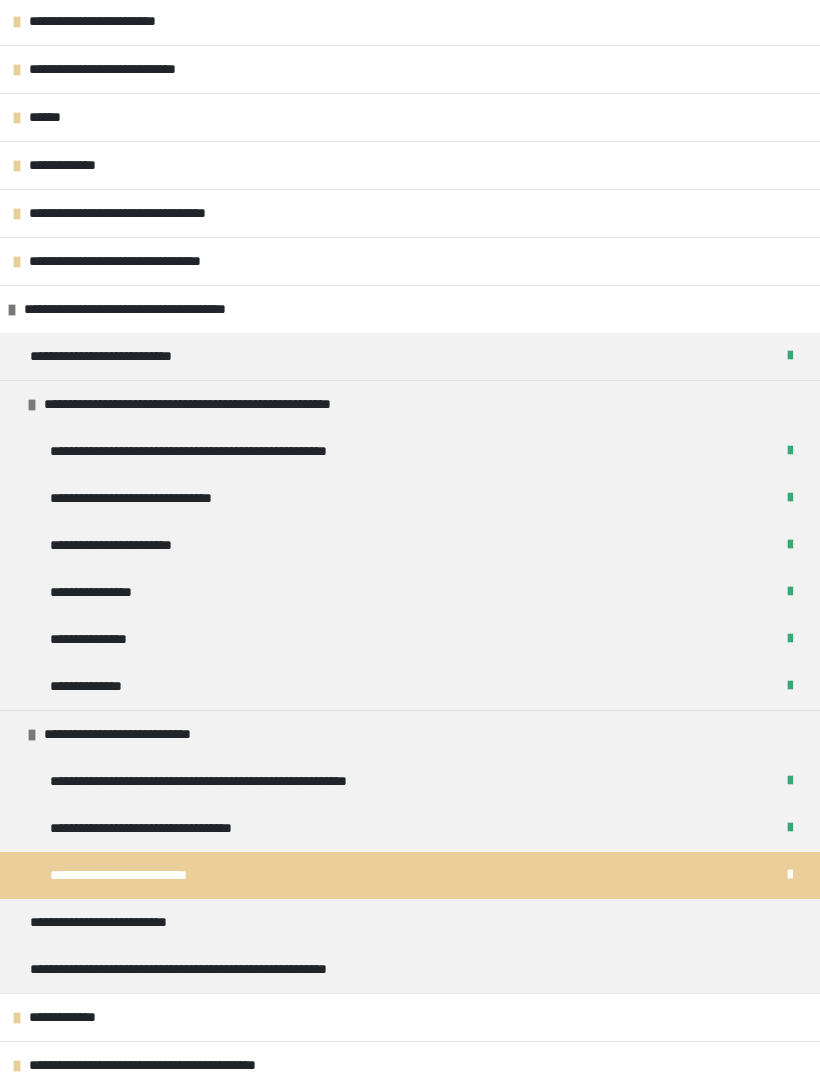 scroll, scrollTop: 766, scrollLeft: 0, axis: vertical 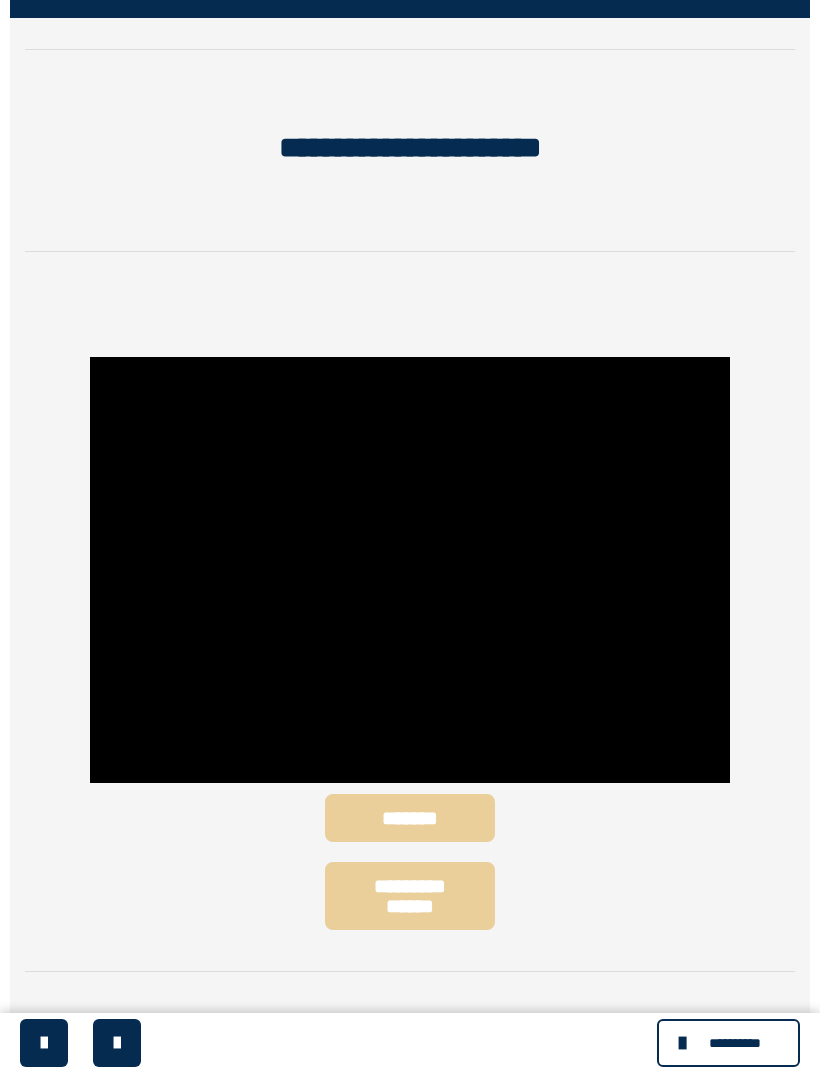 click at bounding box center [410, 570] 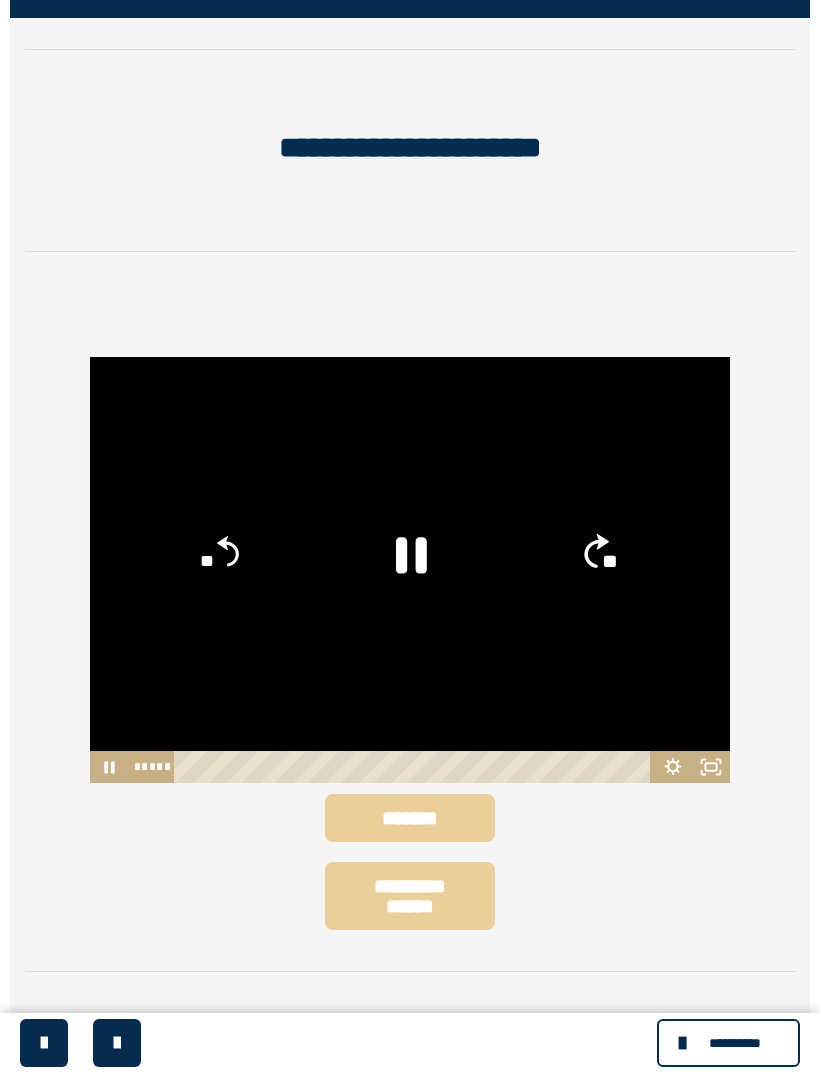 click on "**" 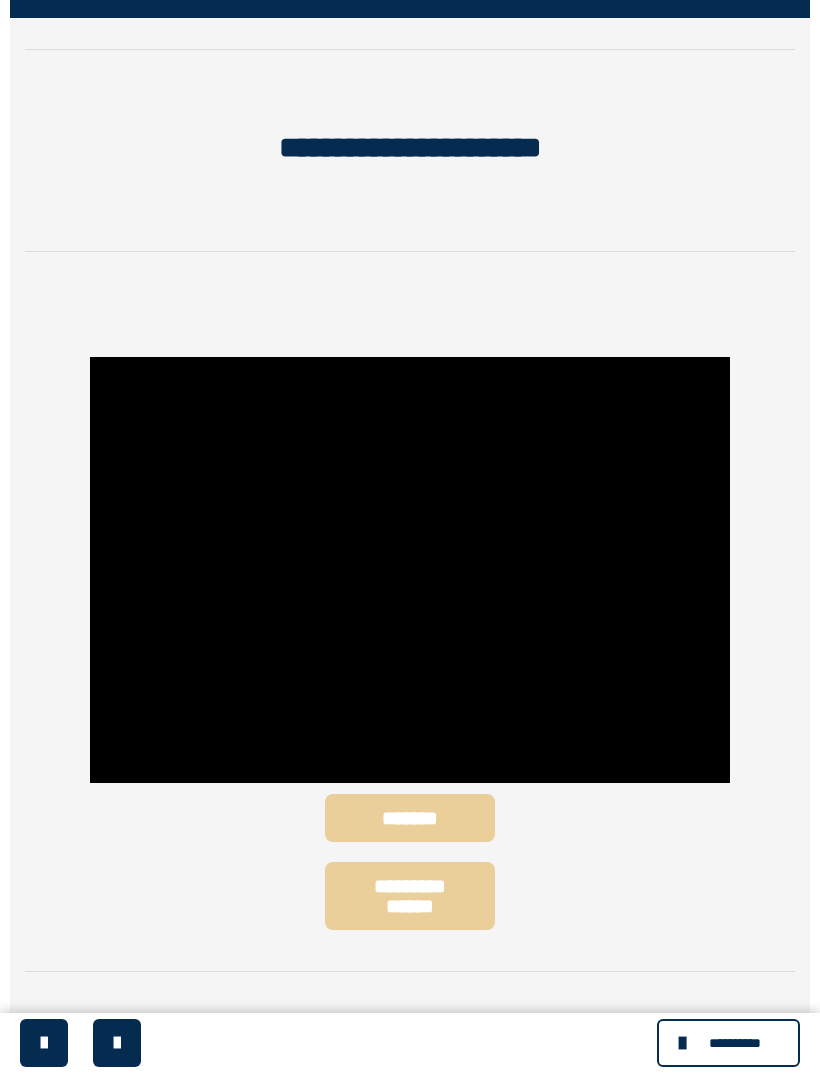 click at bounding box center (410, 570) 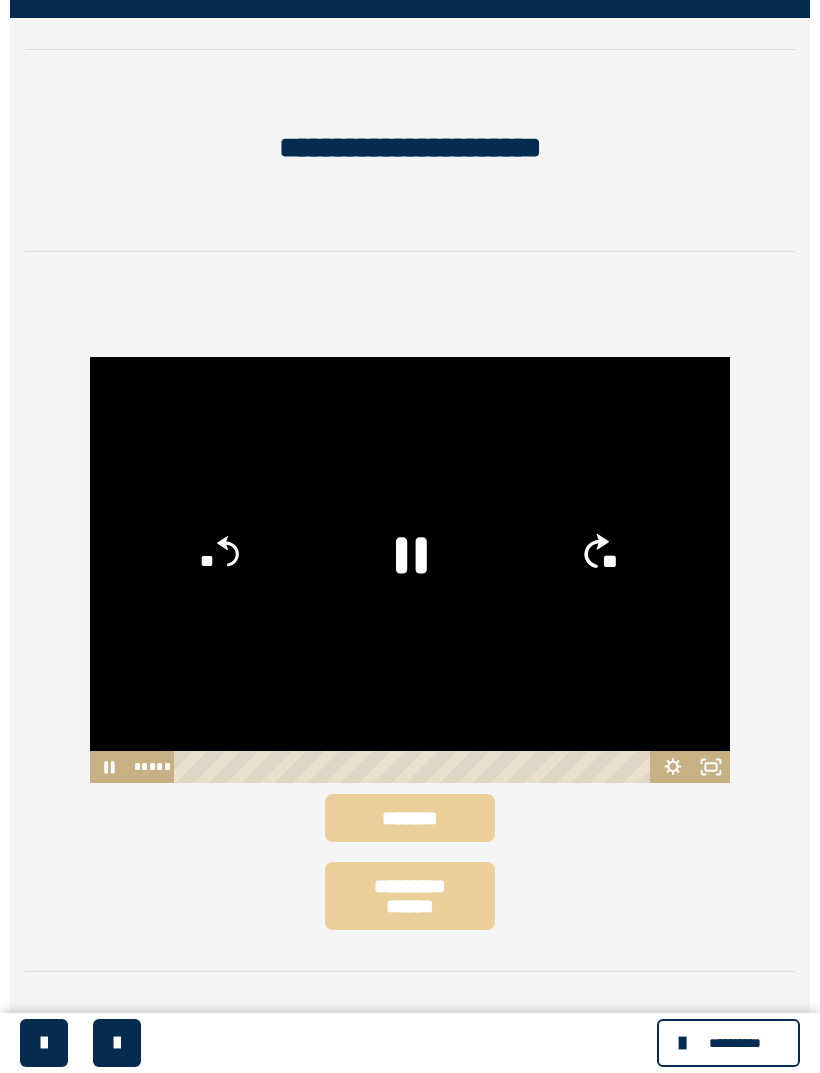 click 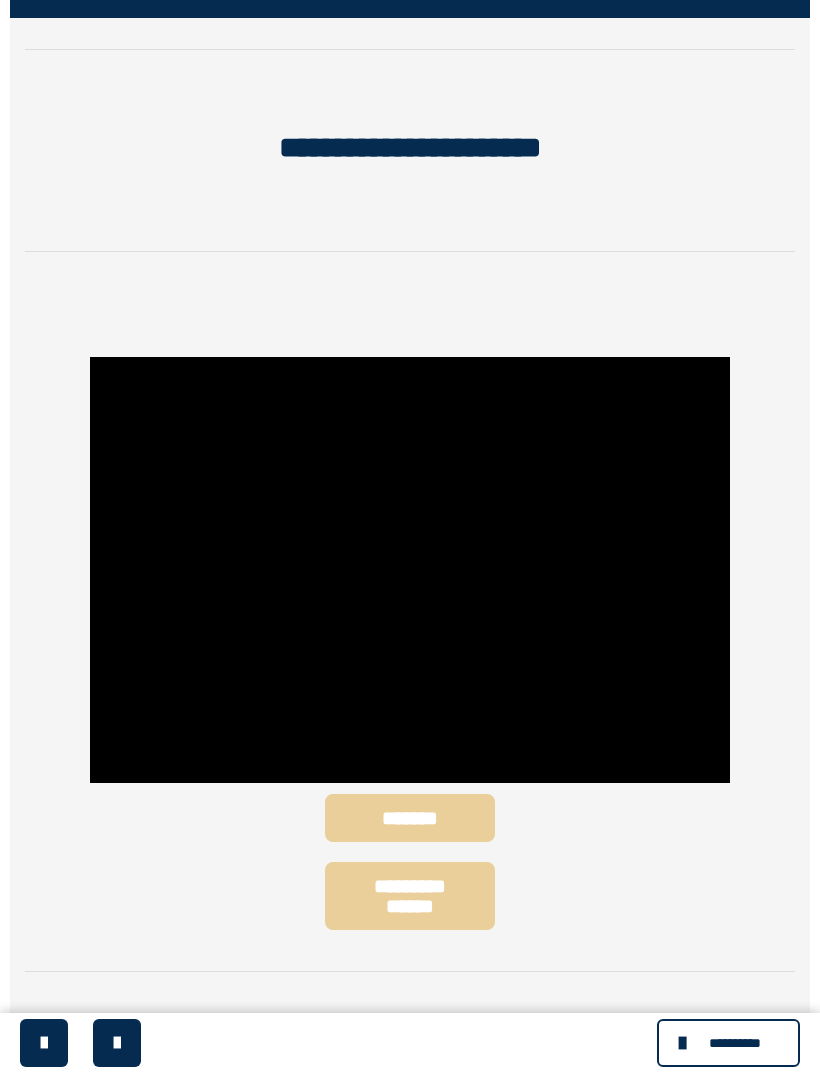 click at bounding box center (410, 570) 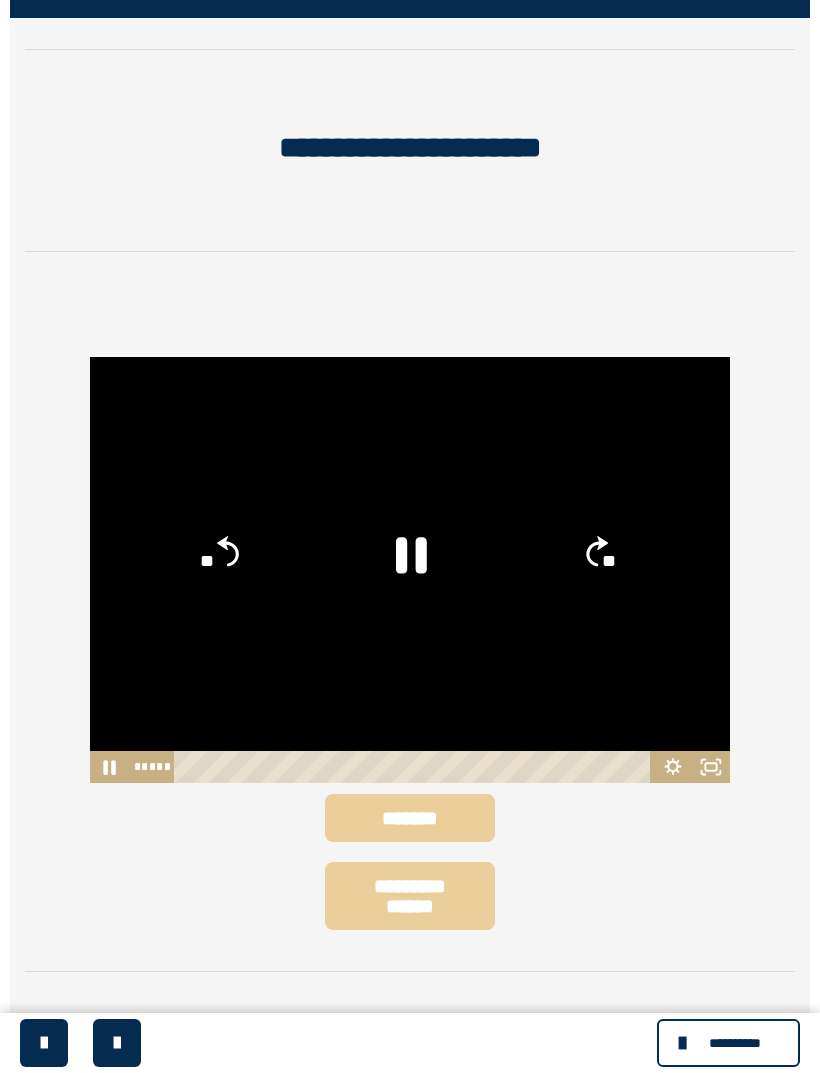 click 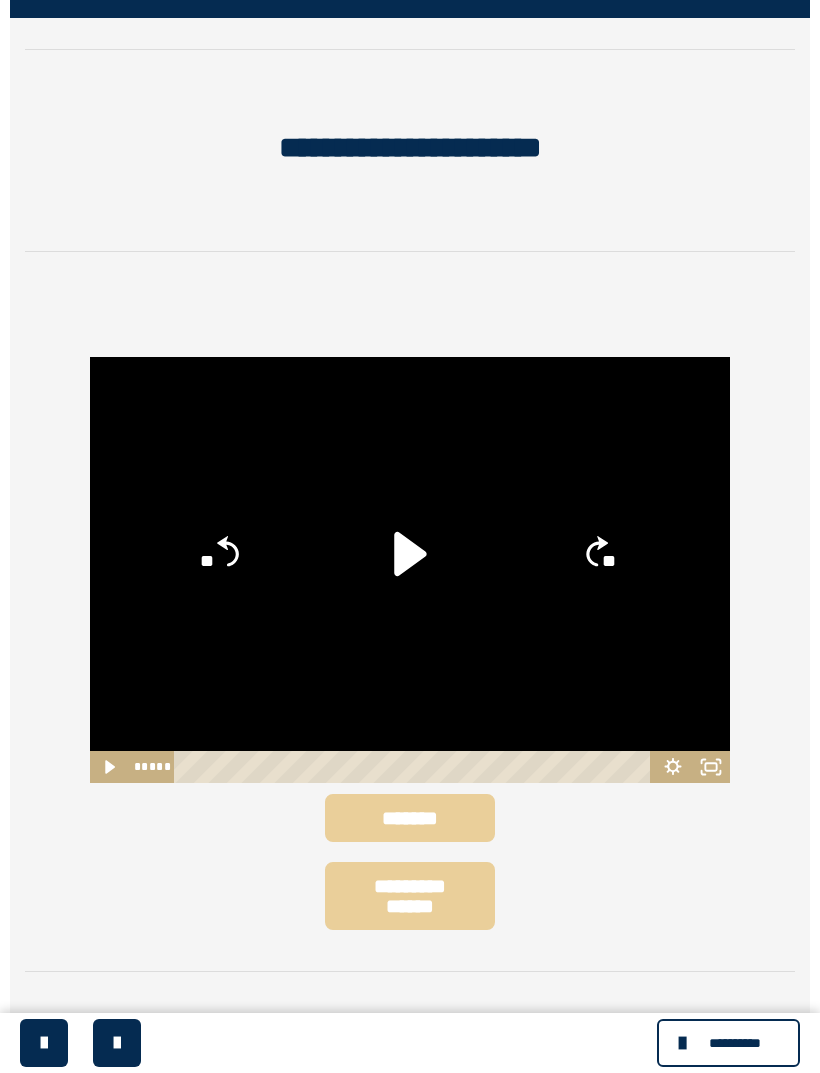 click 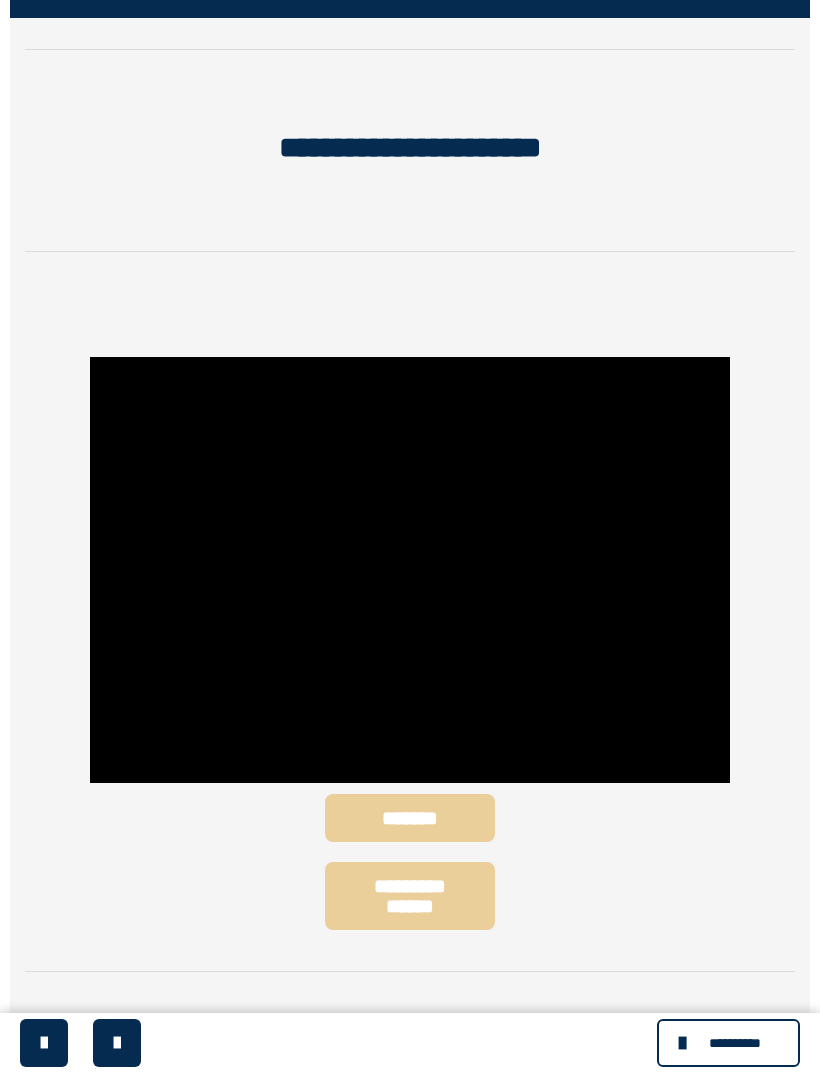click at bounding box center [410, 570] 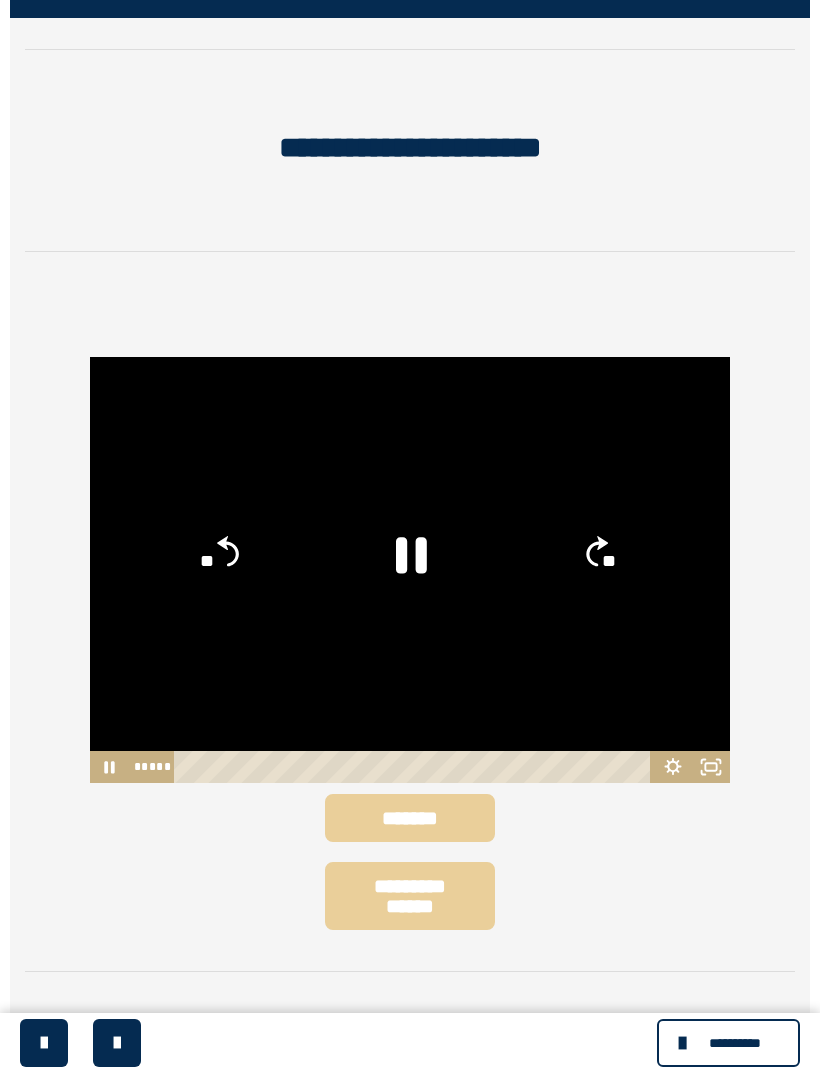 click 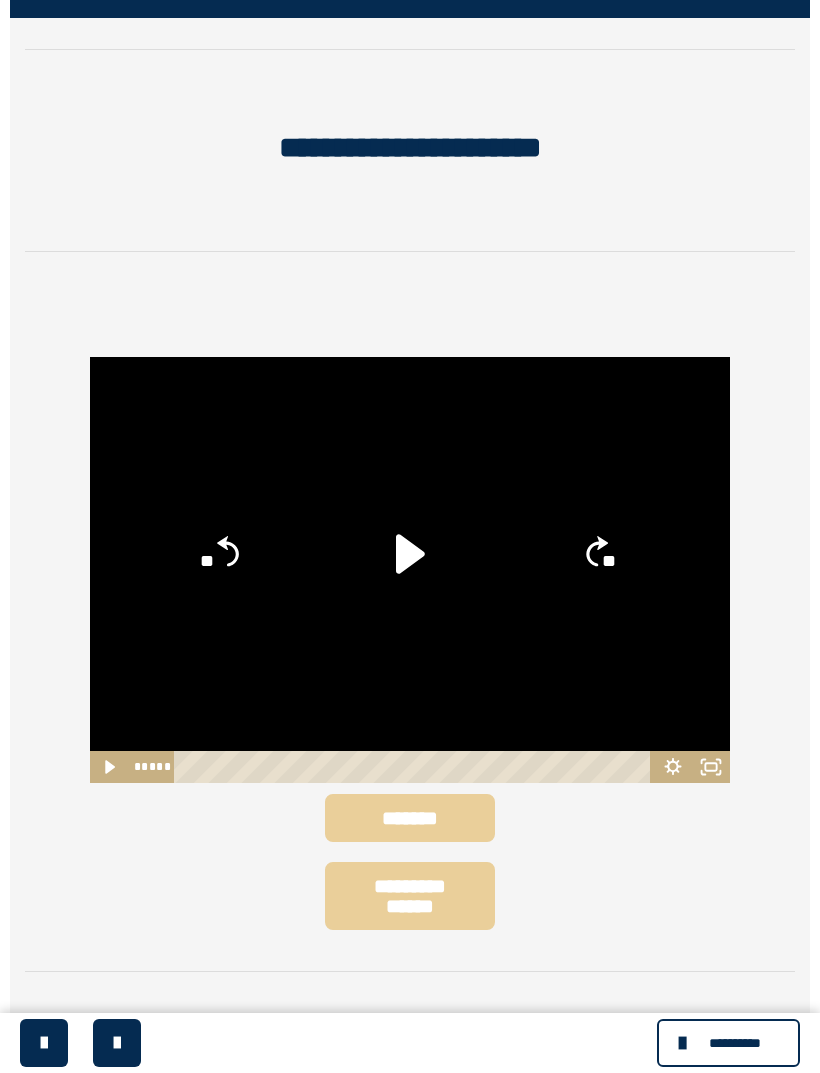 click on "*******" at bounding box center [410, 818] 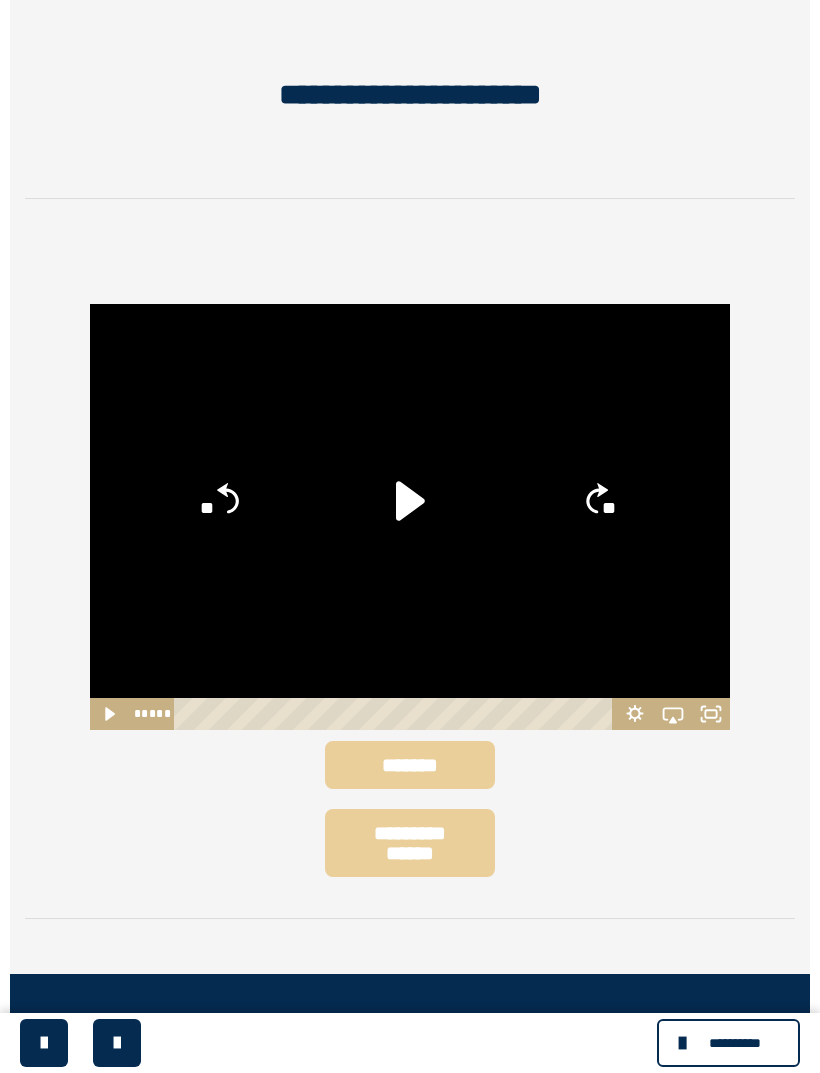 scroll, scrollTop: 441, scrollLeft: 0, axis: vertical 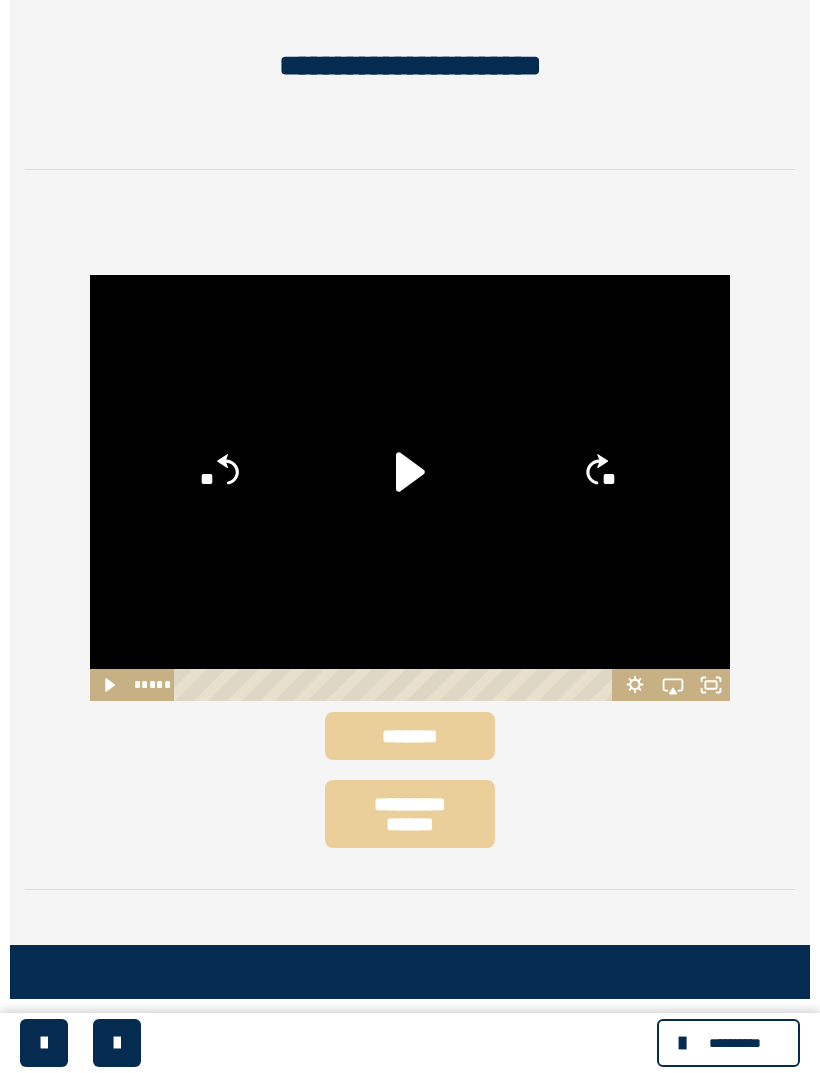 click on "**********" at bounding box center [410, 814] 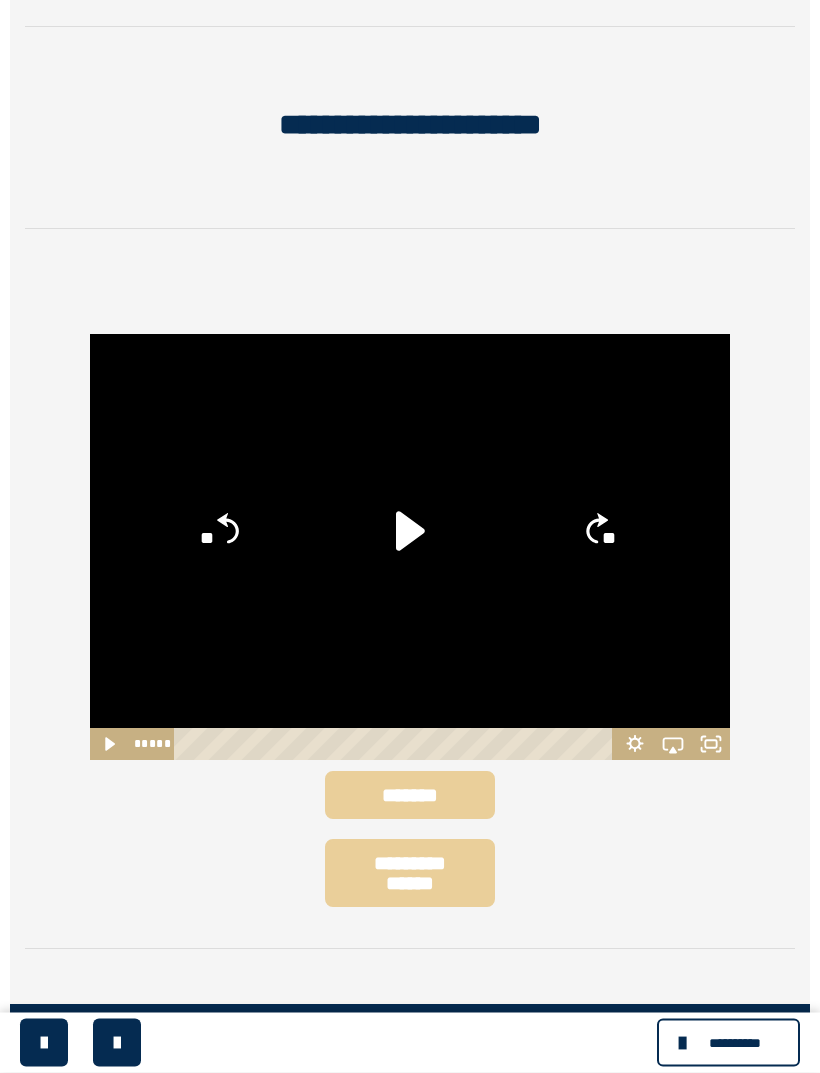 scroll, scrollTop: 380, scrollLeft: 0, axis: vertical 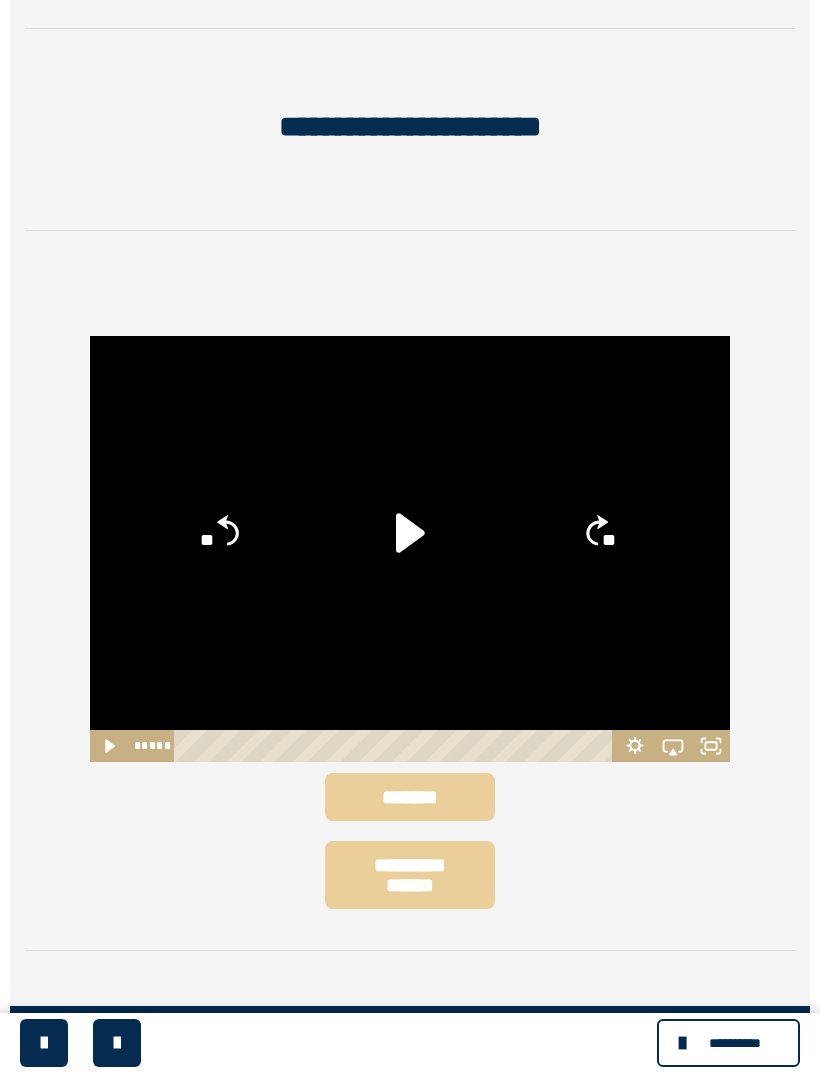 click at bounding box center (685, 1043) 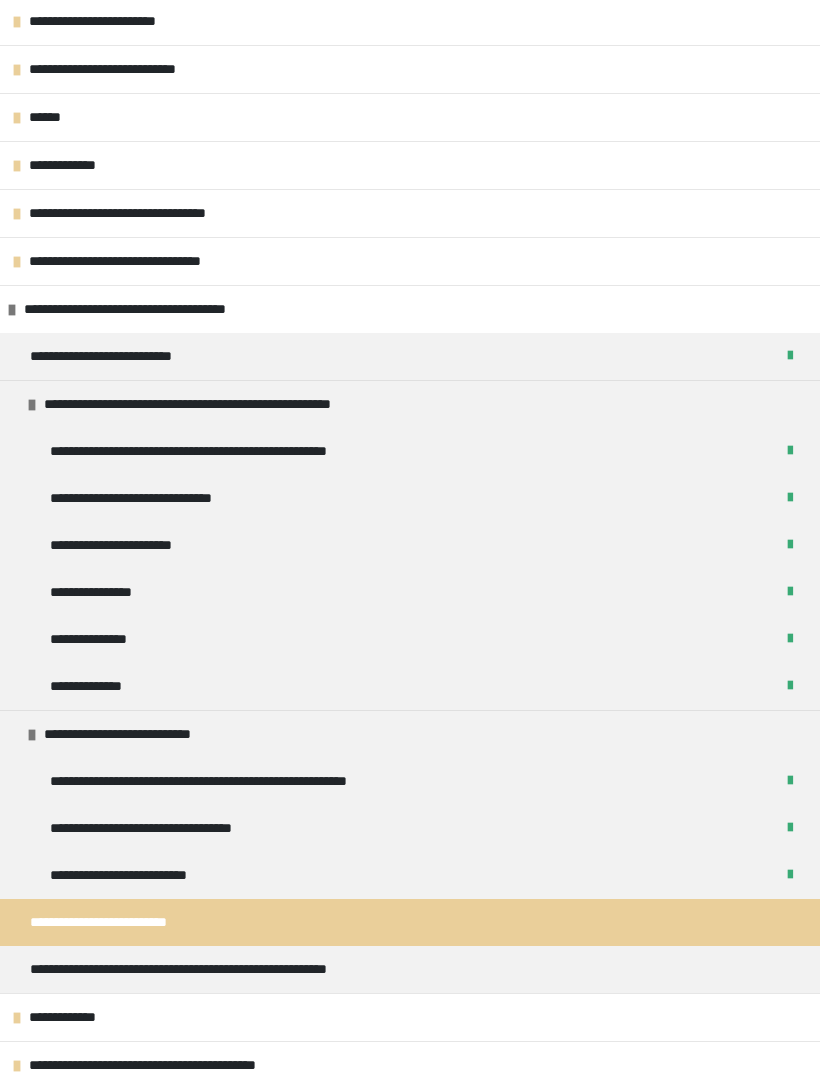scroll, scrollTop: 441, scrollLeft: 0, axis: vertical 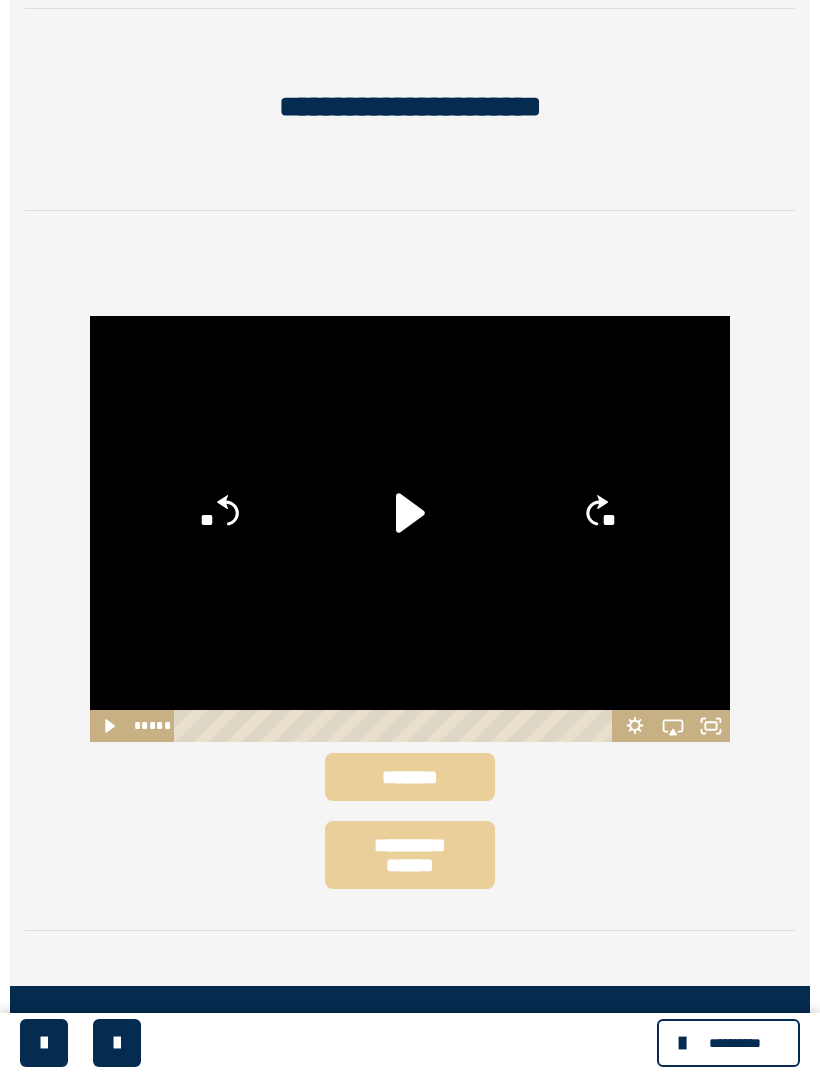 click on "**********" at bounding box center (728, 1043) 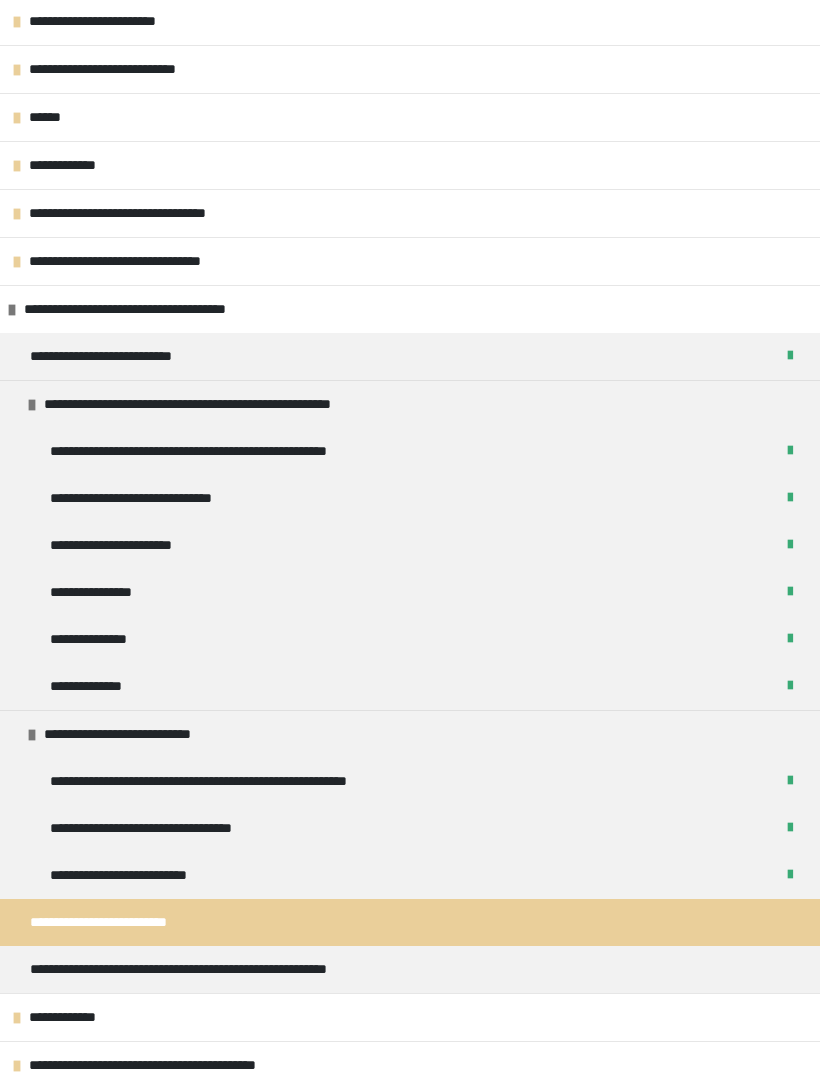 scroll, scrollTop: 441, scrollLeft: 0, axis: vertical 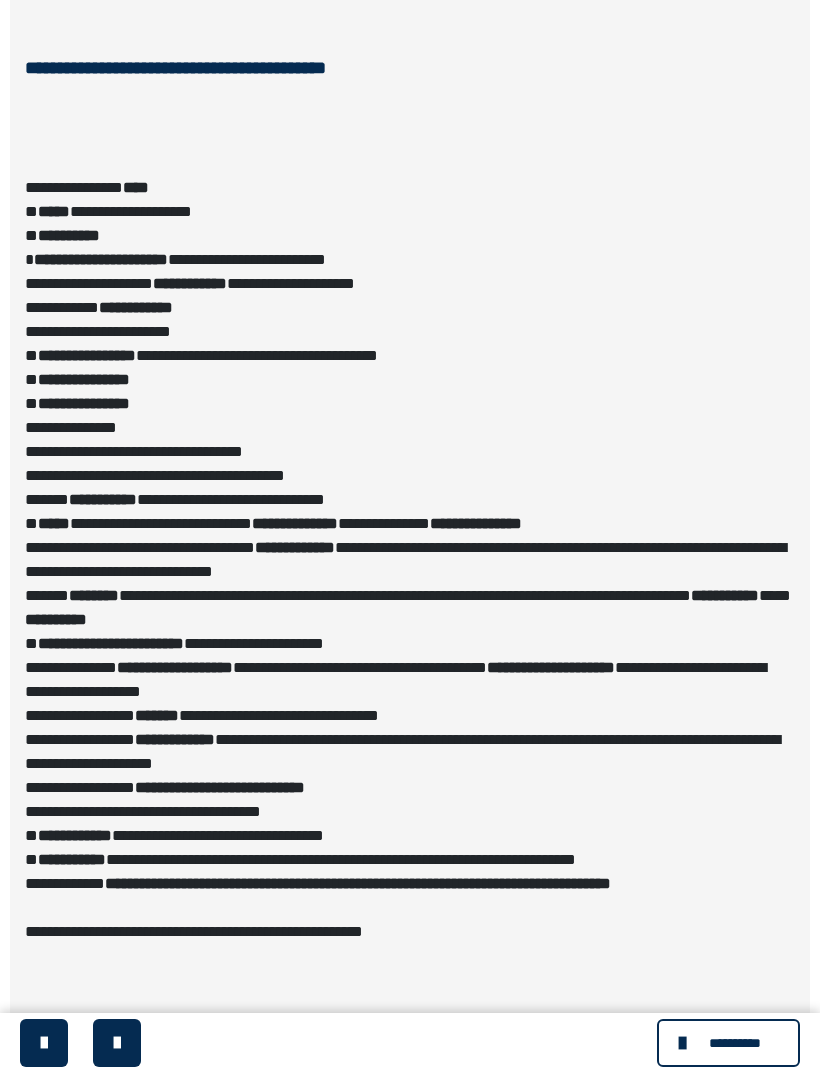 click on "**********" at bounding box center (728, 1043) 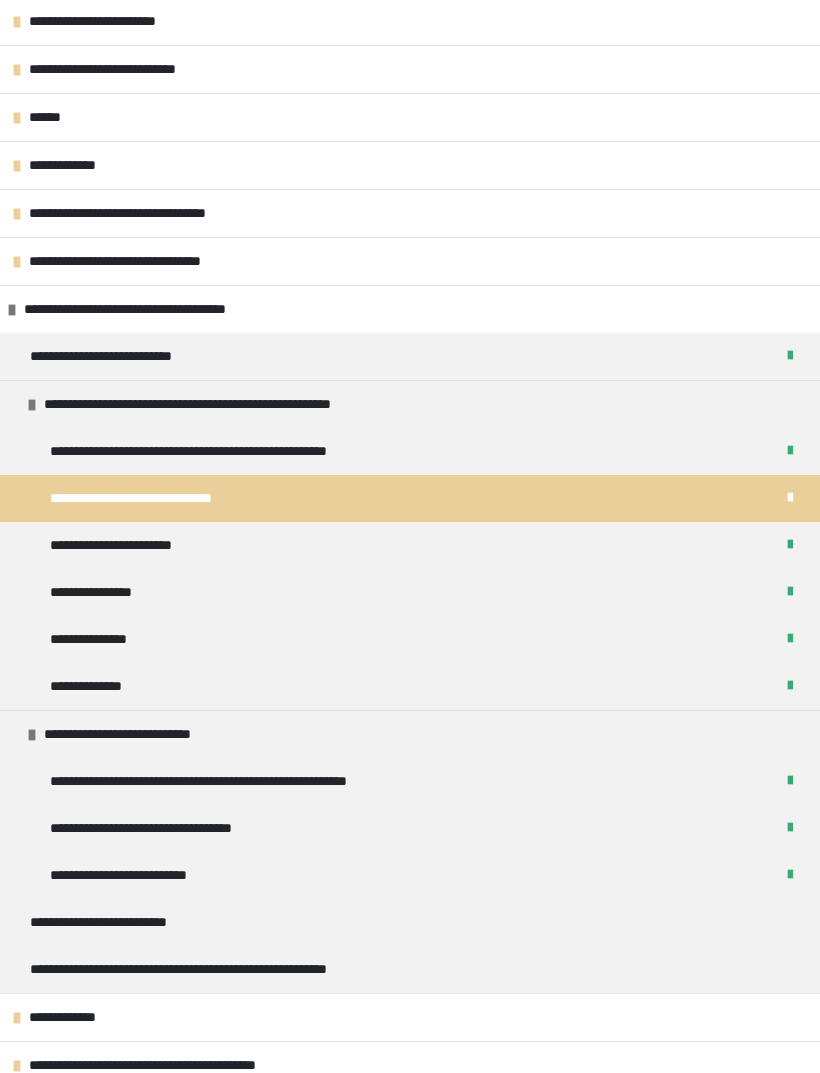 click on "**********" at bounding box center (410, 922) 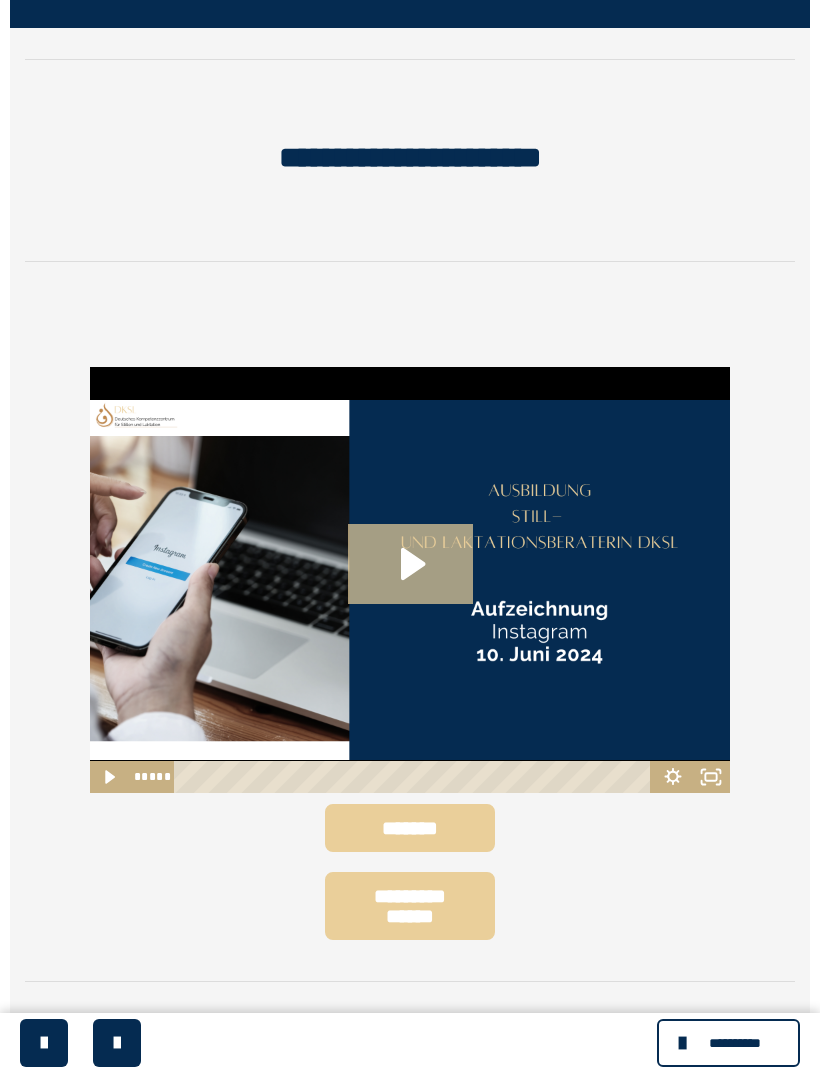 scroll, scrollTop: 441, scrollLeft: 0, axis: vertical 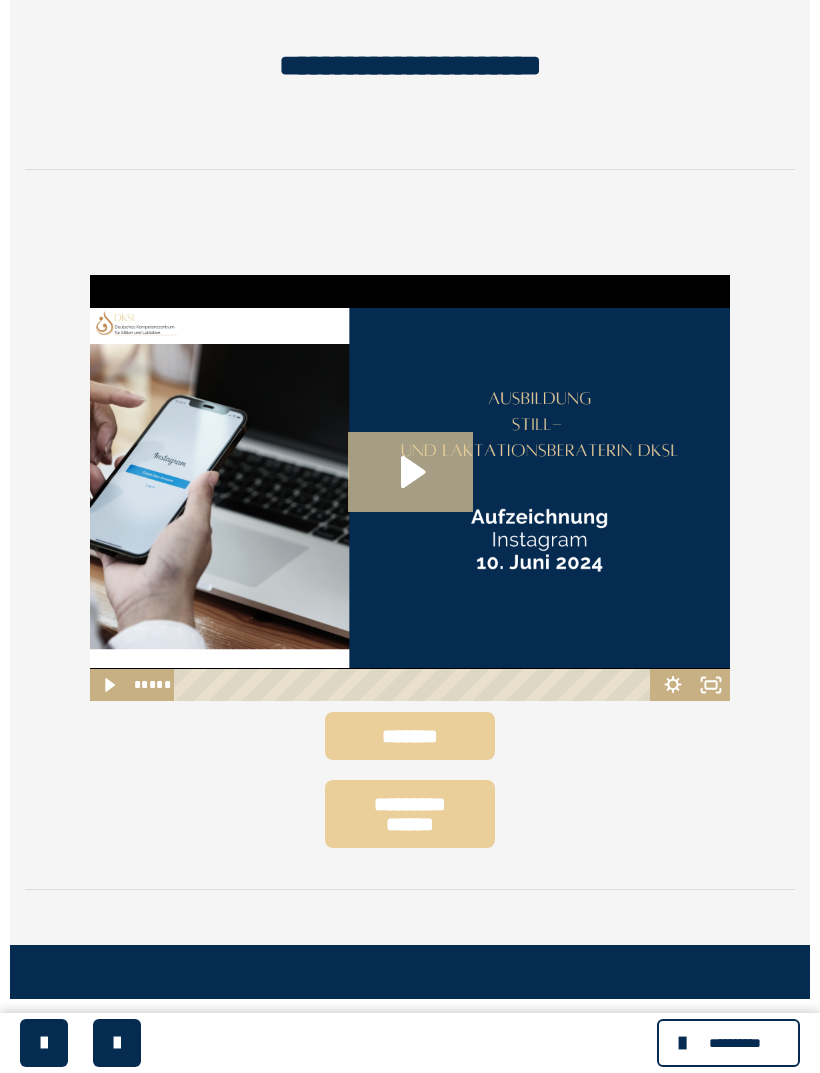 click on "********" at bounding box center [94, 1053] 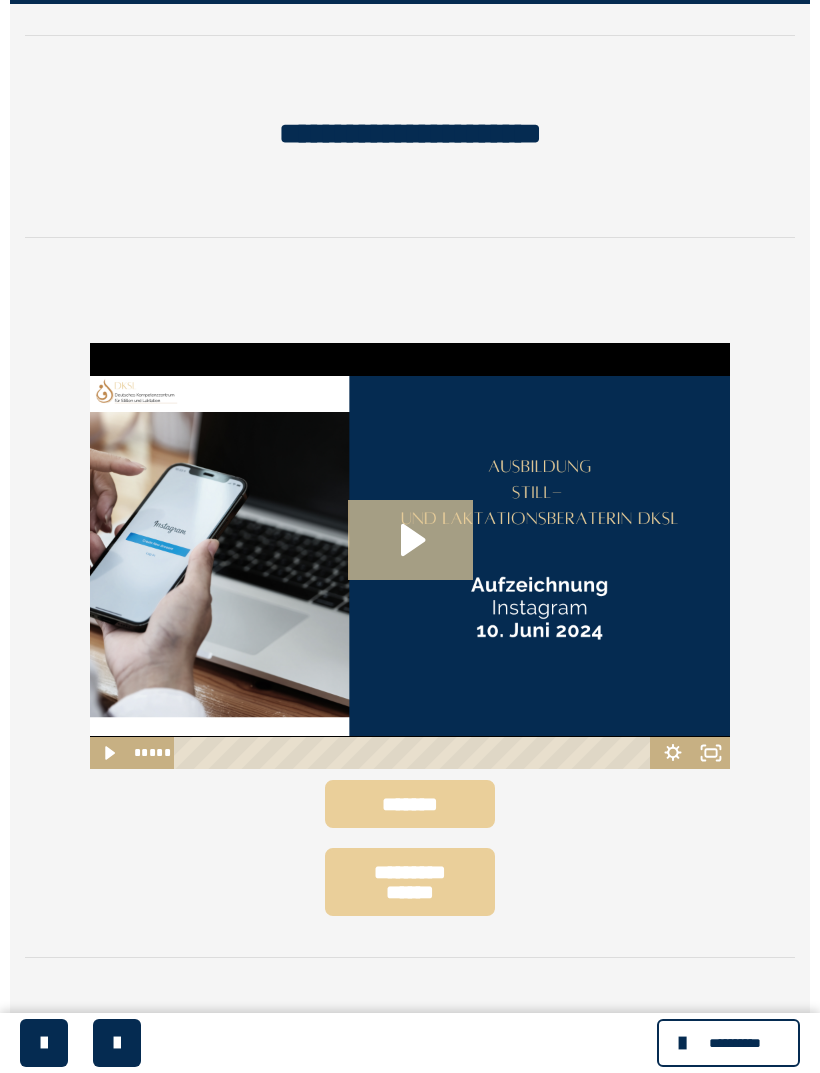 click on "**********" at bounding box center (728, 1043) 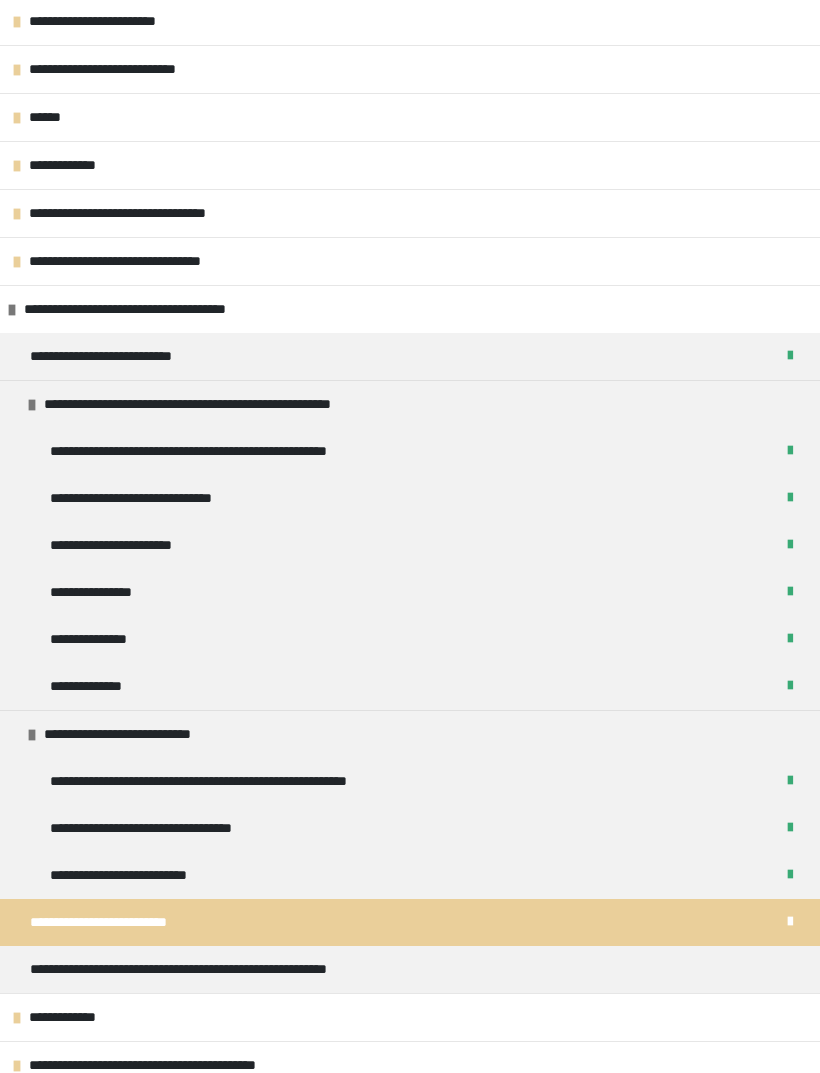 click on "**********" at bounding box center [410, 969] 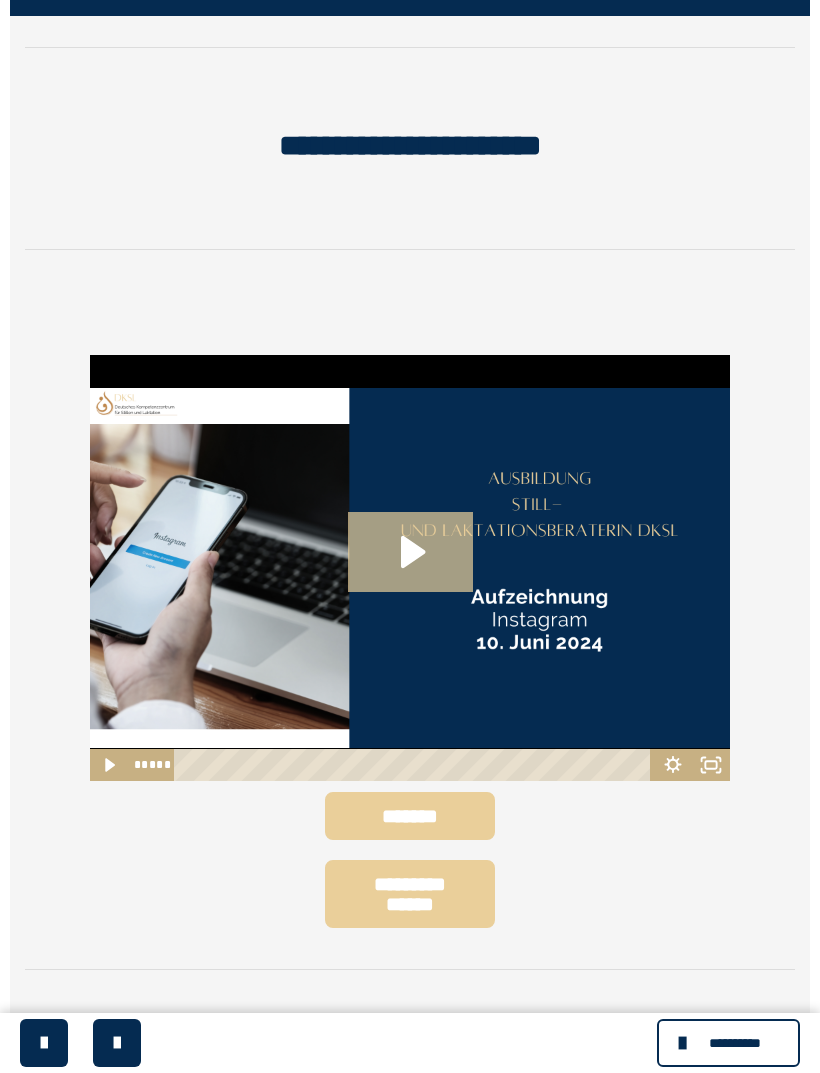 scroll, scrollTop: 0, scrollLeft: 0, axis: both 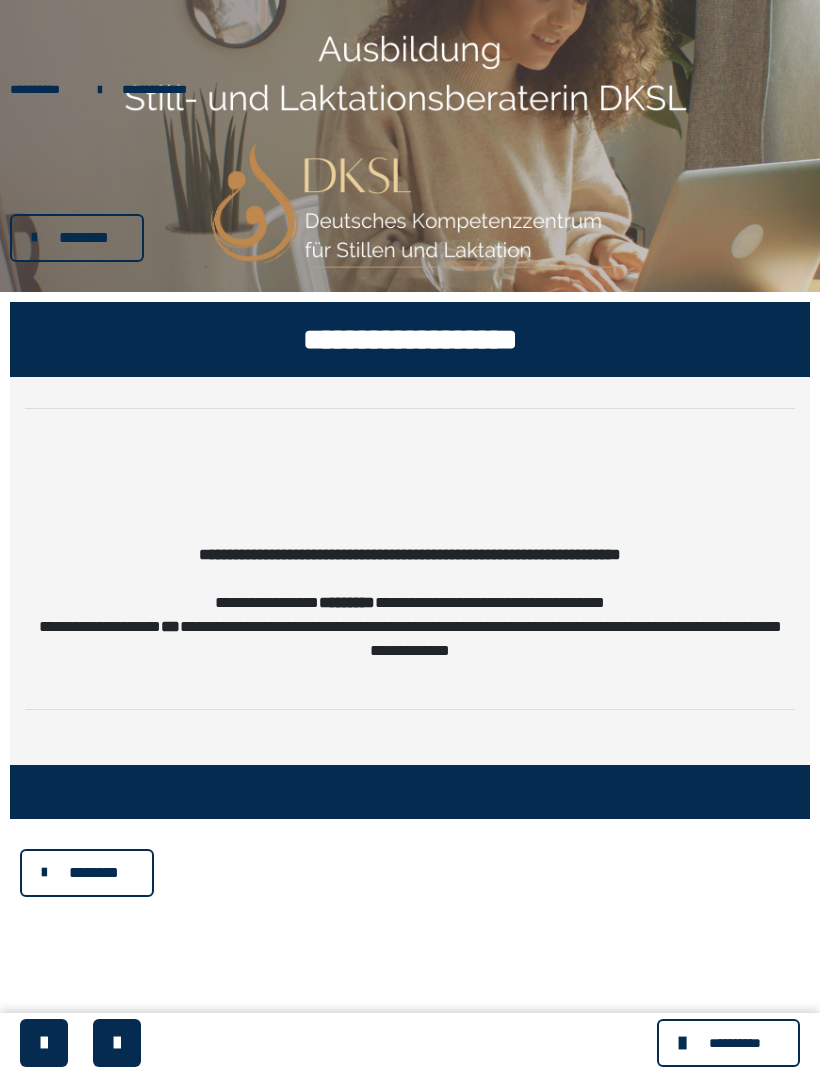 click on "**********" at bounding box center [735, 1043] 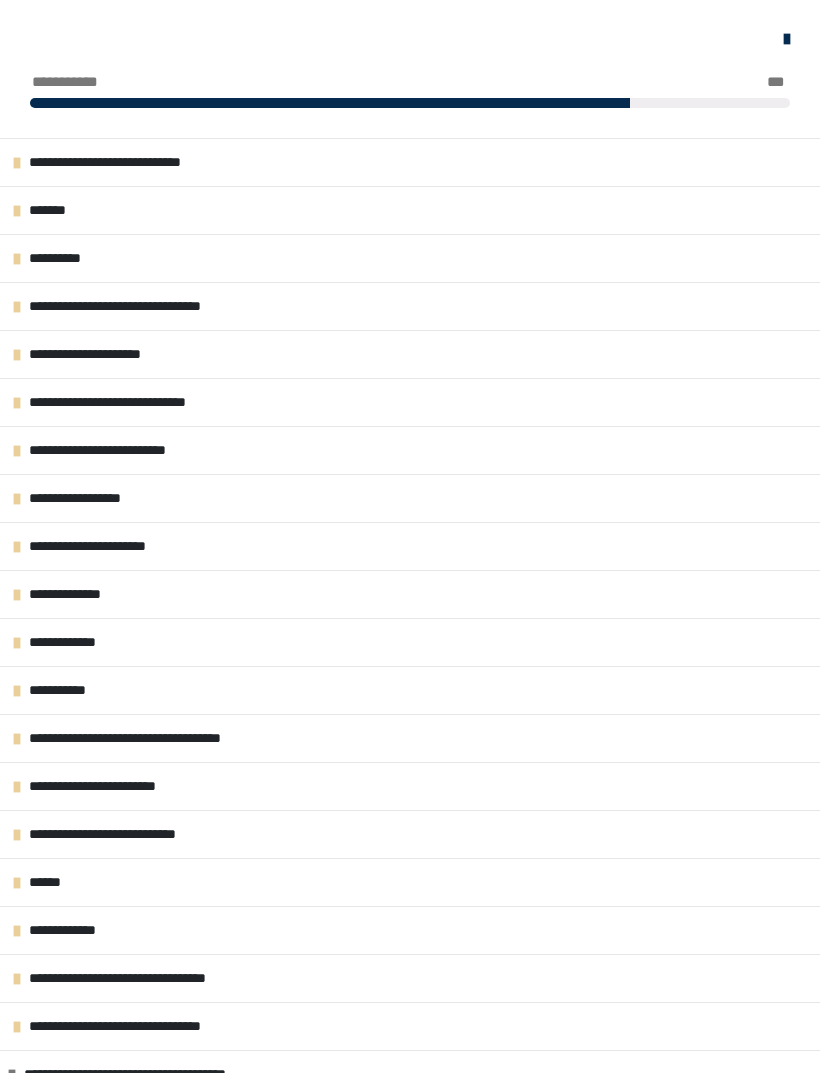 scroll, scrollTop: 332, scrollLeft: 0, axis: vertical 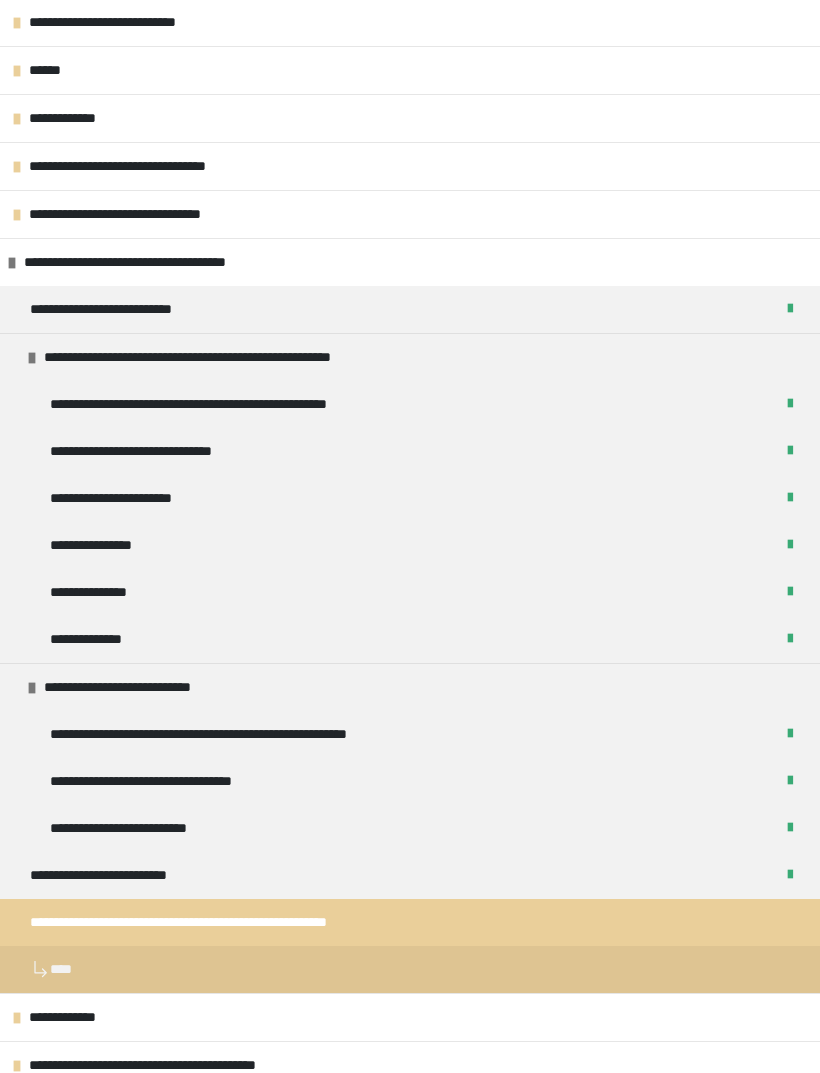 click on "**********" at bounding box center (410, 922) 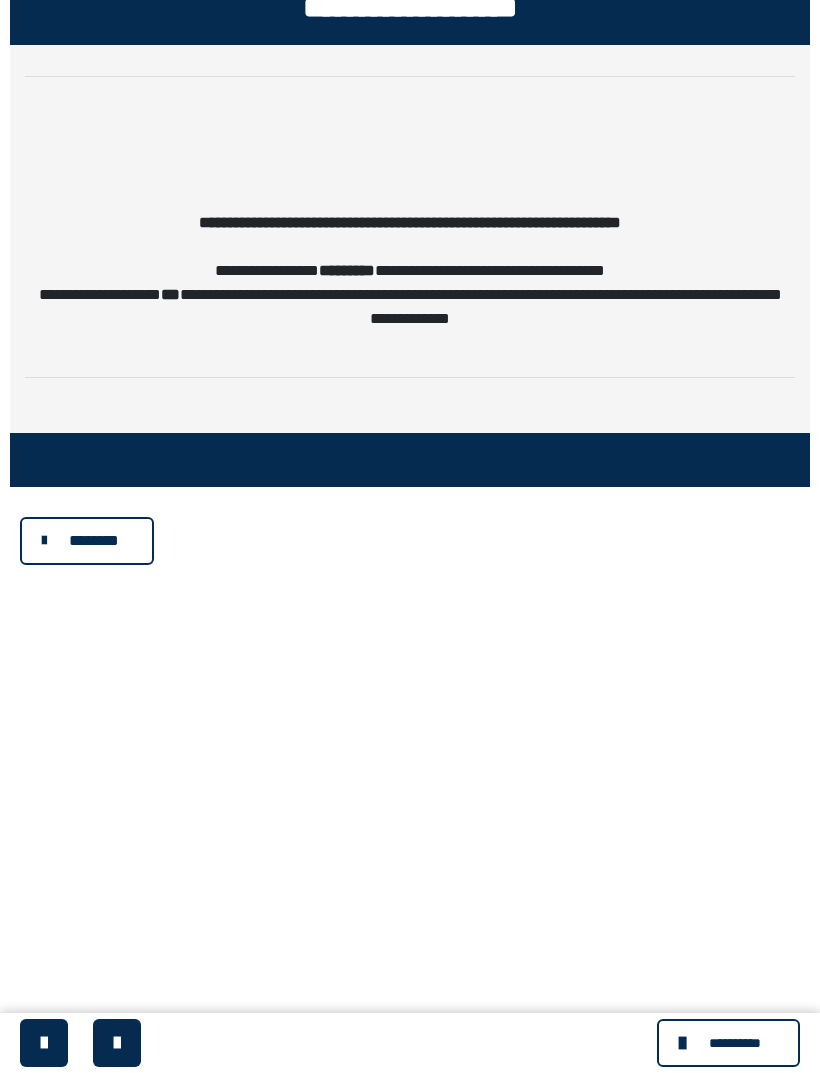 scroll, scrollTop: 0, scrollLeft: 0, axis: both 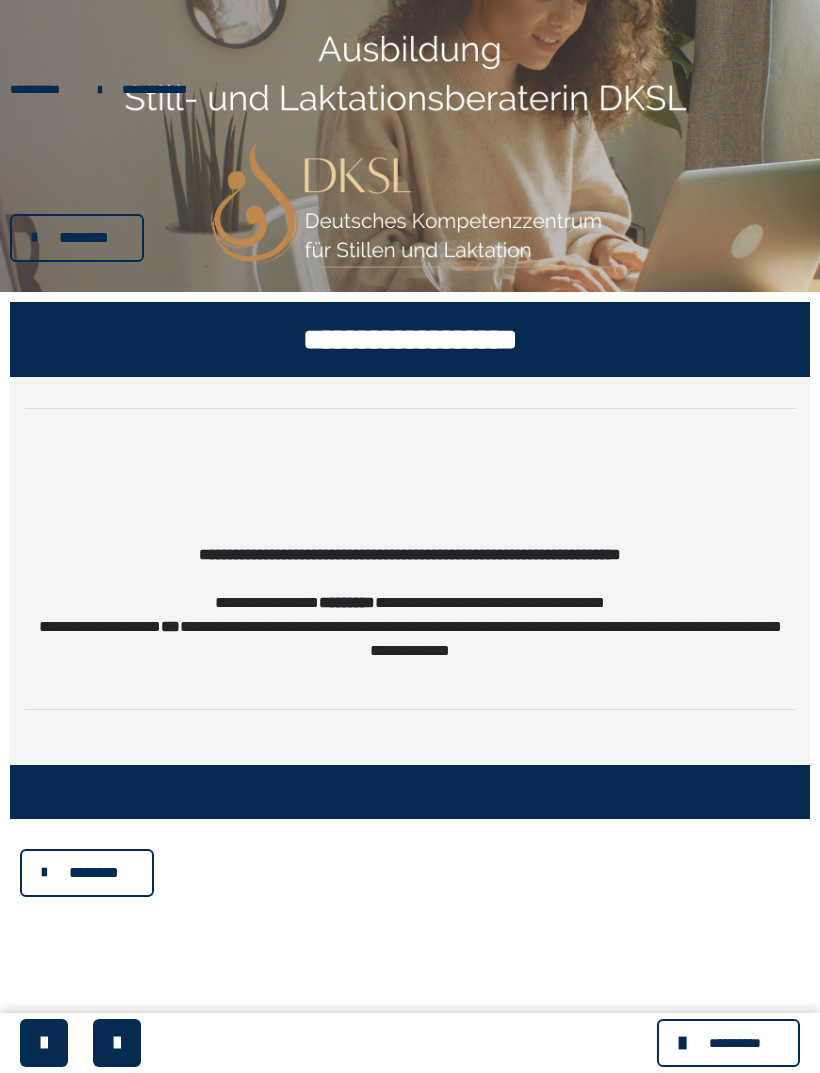 click on "********" at bounding box center (94, 873) 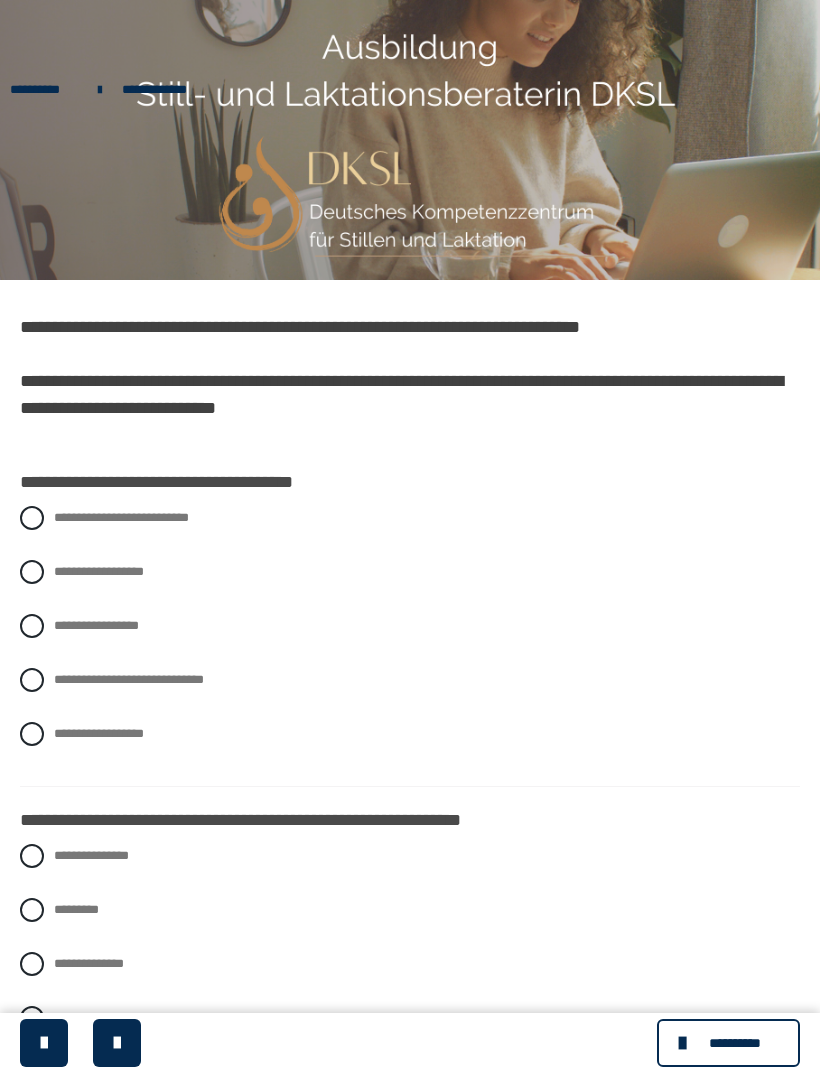 click on "**********" at bounding box center [410, 734] 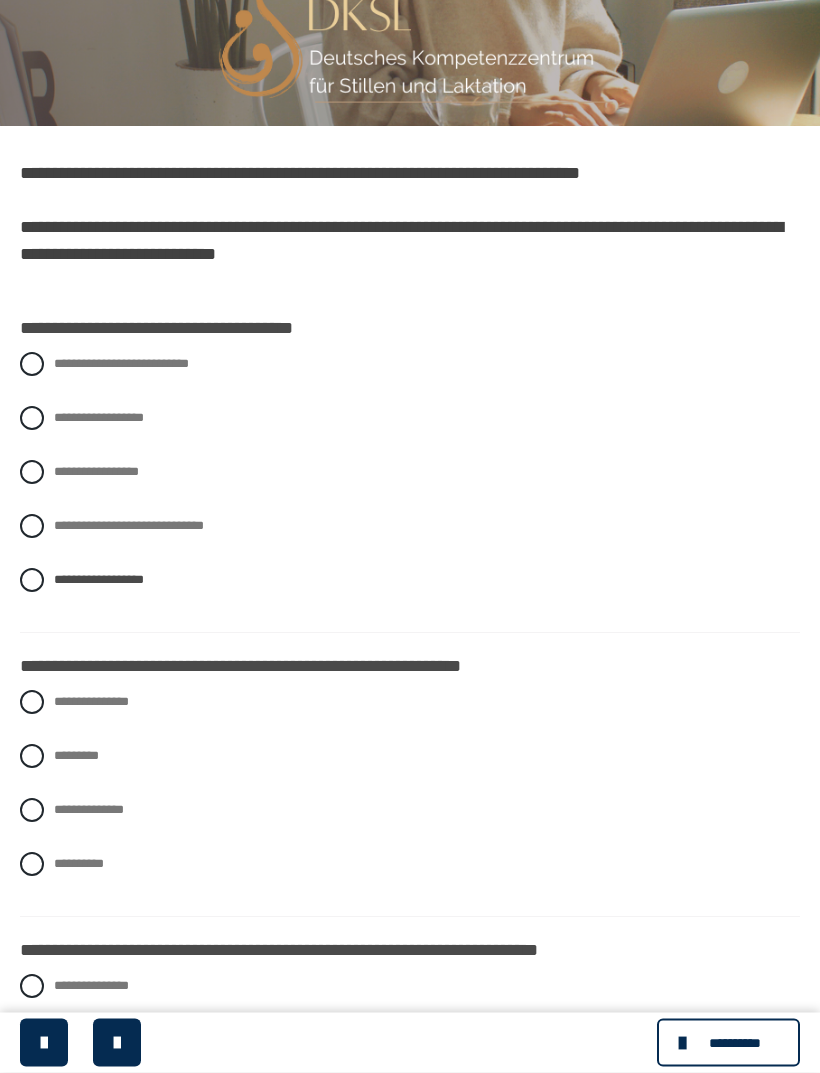 scroll, scrollTop: 154, scrollLeft: 0, axis: vertical 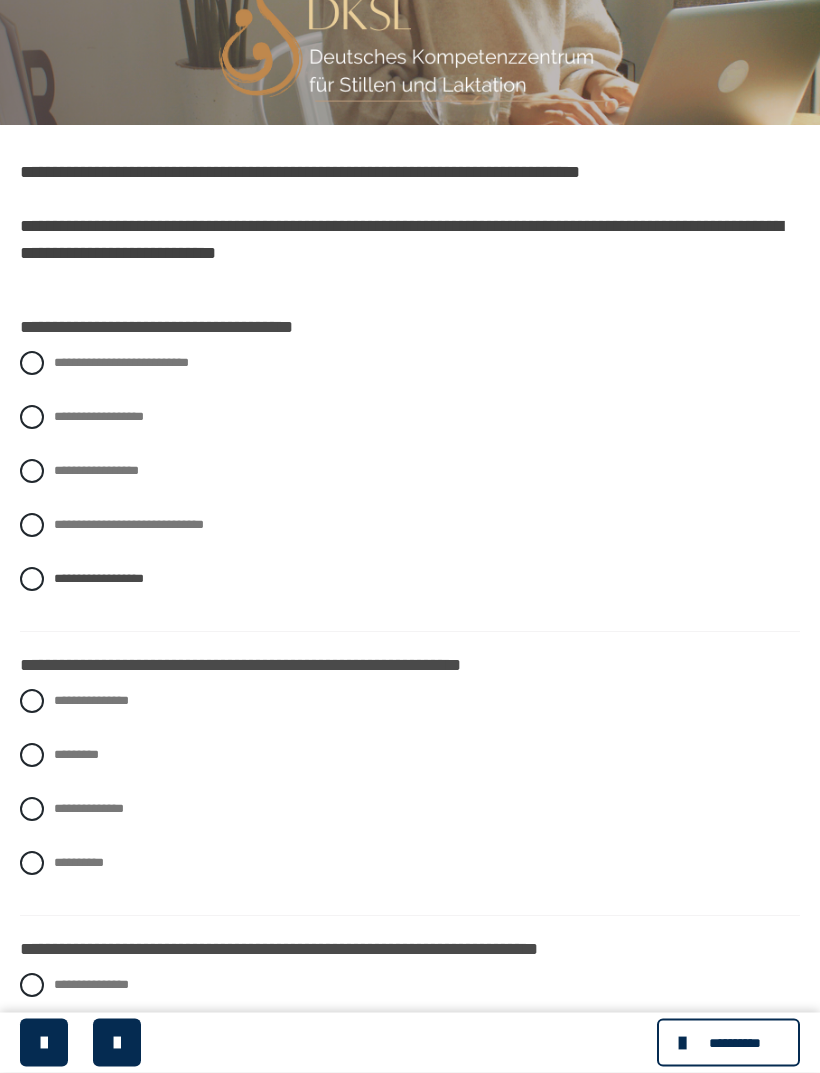 click on "**********" at bounding box center (410, 810) 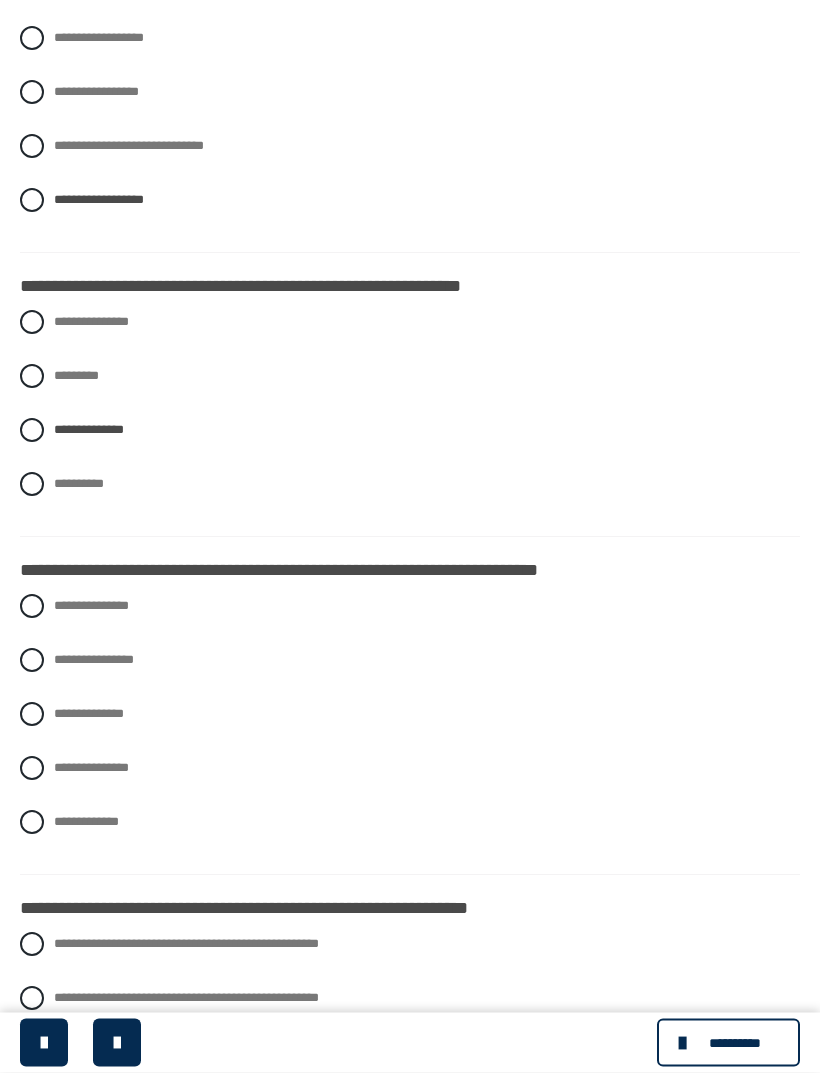 scroll, scrollTop: 536, scrollLeft: 0, axis: vertical 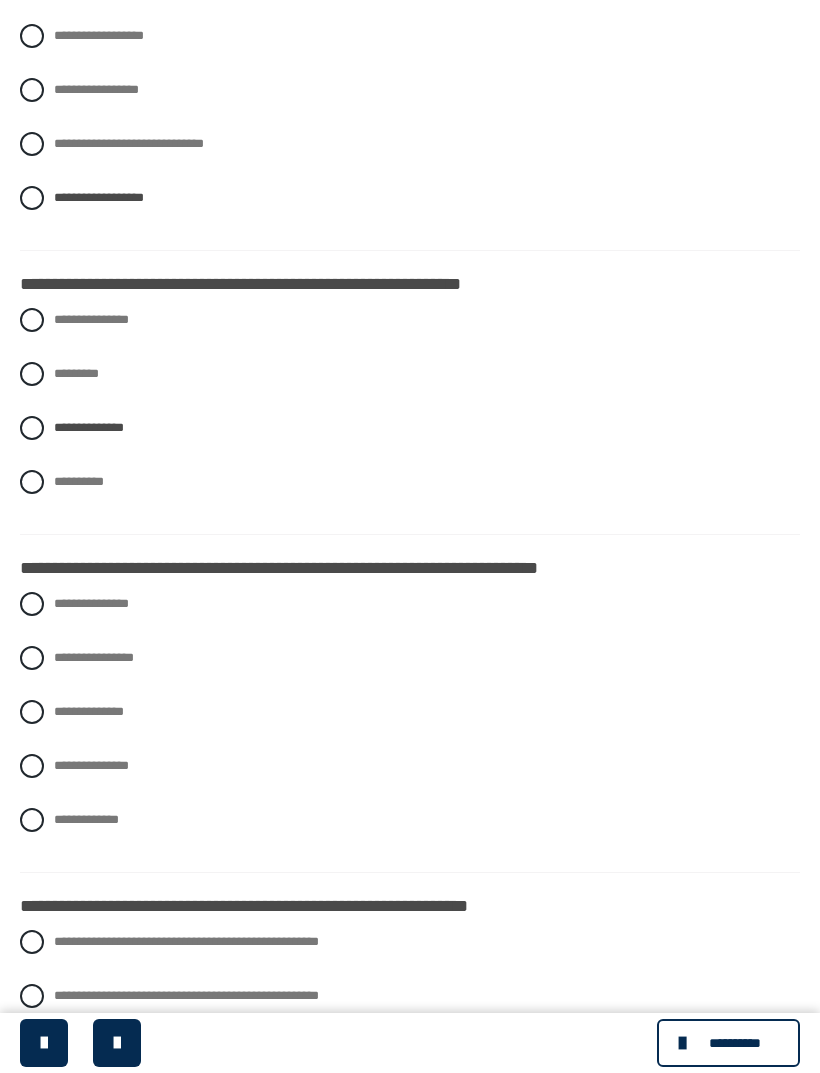 click on "**********" at bounding box center [410, 712] 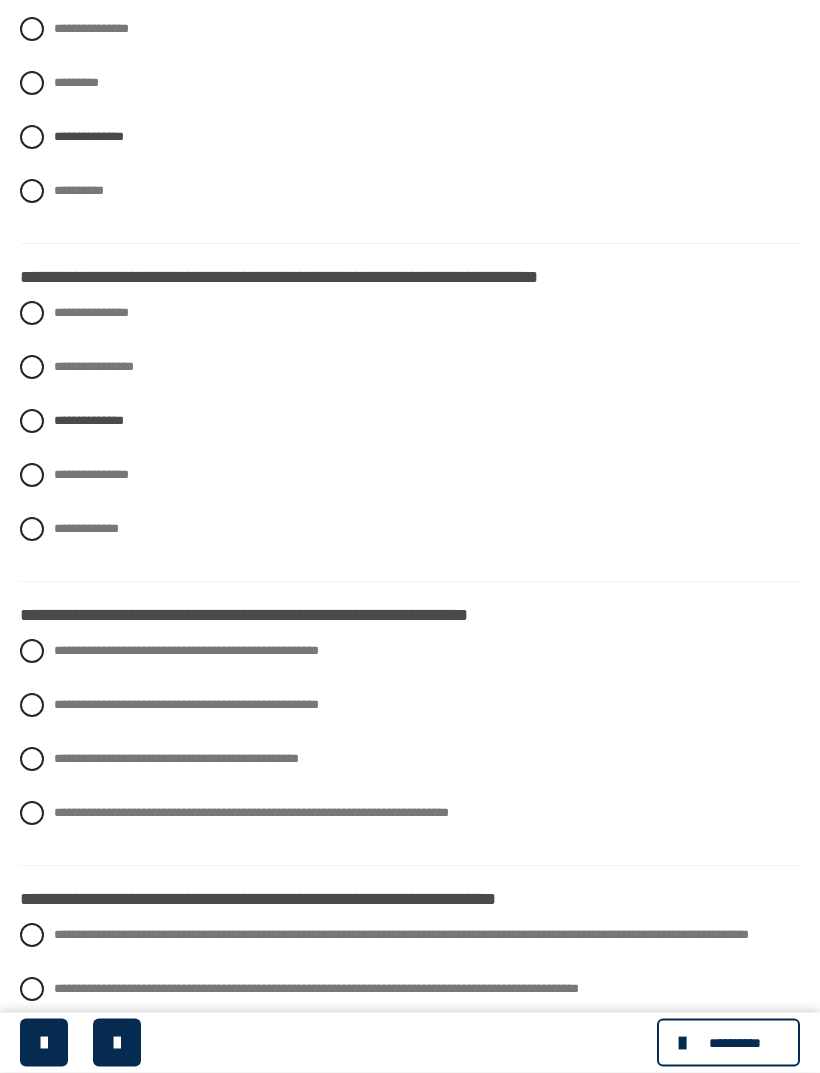 scroll, scrollTop: 881, scrollLeft: 0, axis: vertical 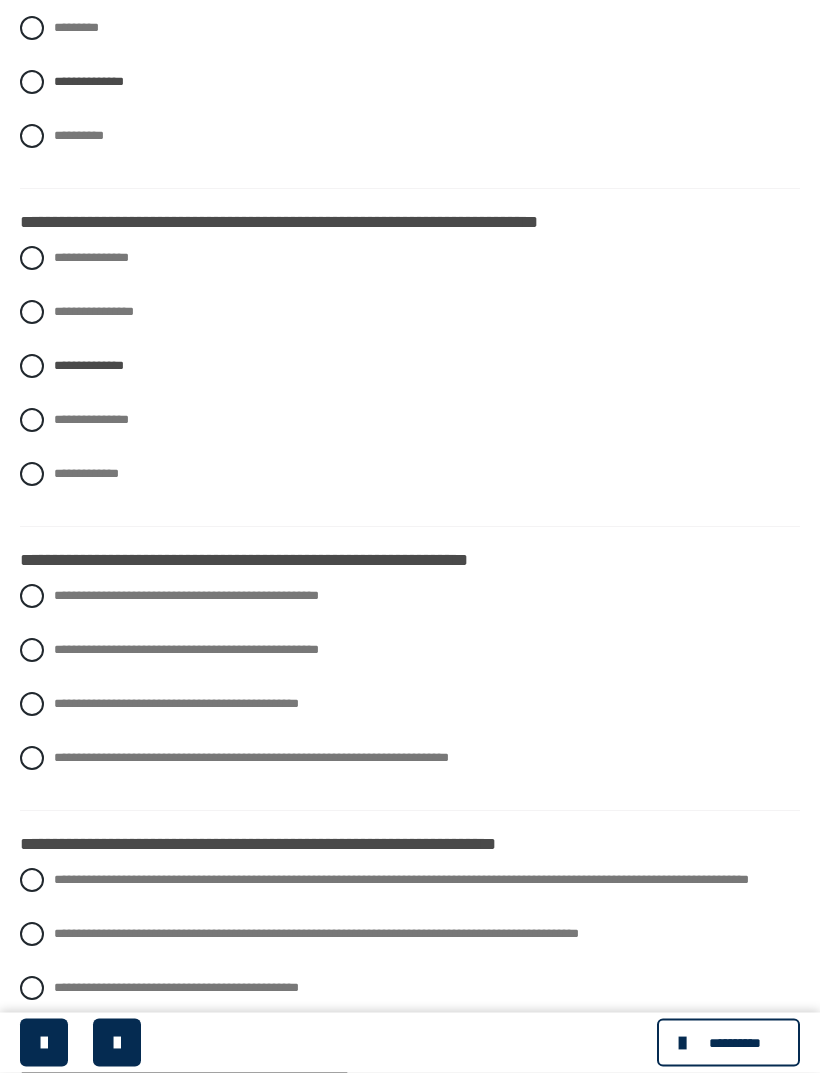 click at bounding box center (32, 705) 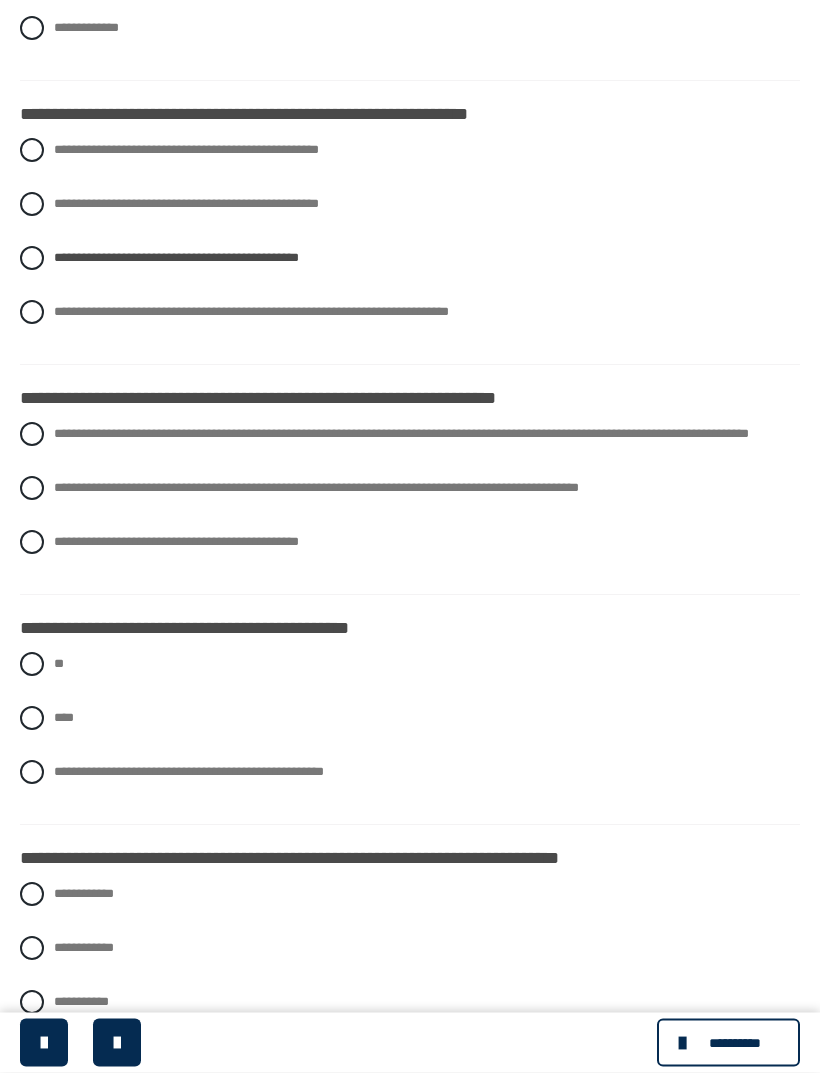 scroll, scrollTop: 1329, scrollLeft: 0, axis: vertical 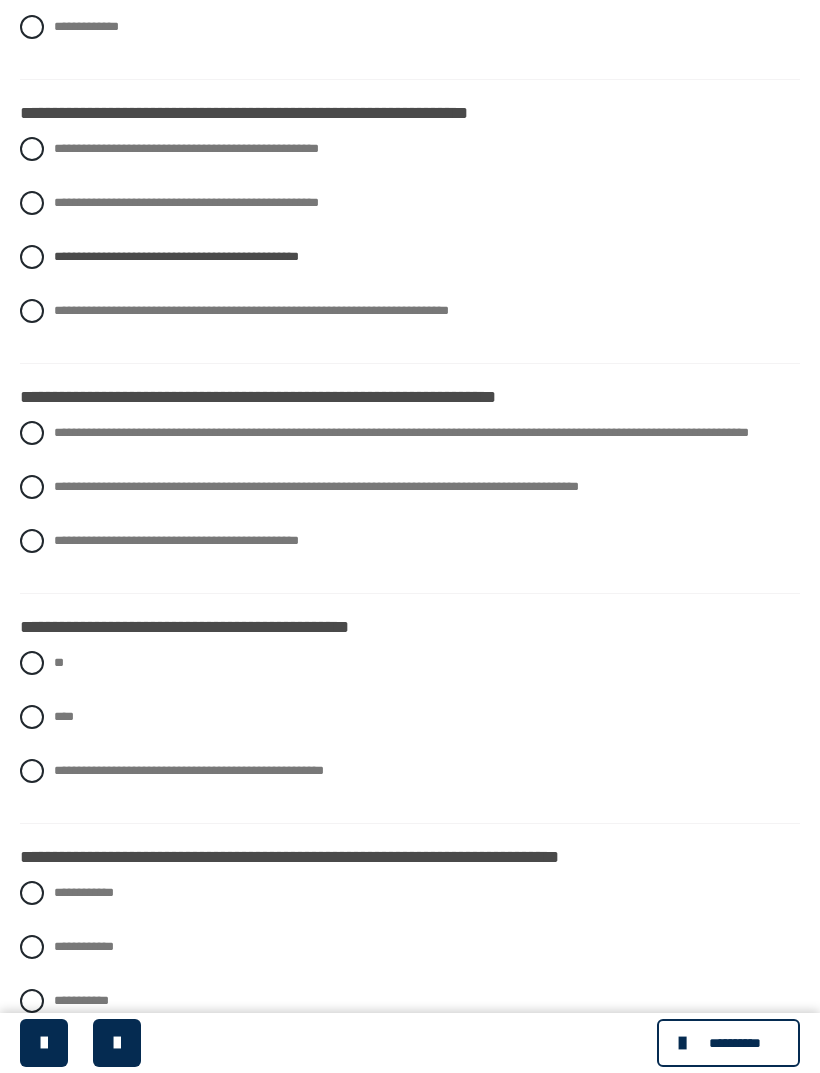 click at bounding box center [32, 433] 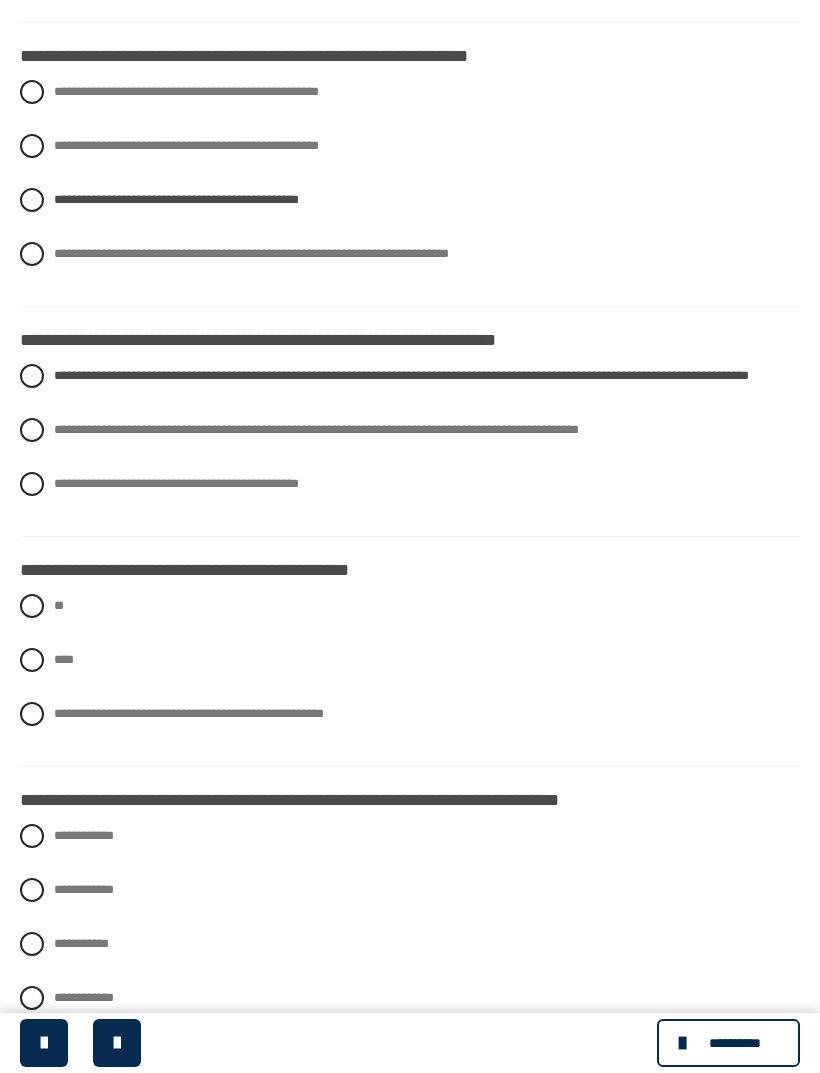 scroll, scrollTop: 1331, scrollLeft: 0, axis: vertical 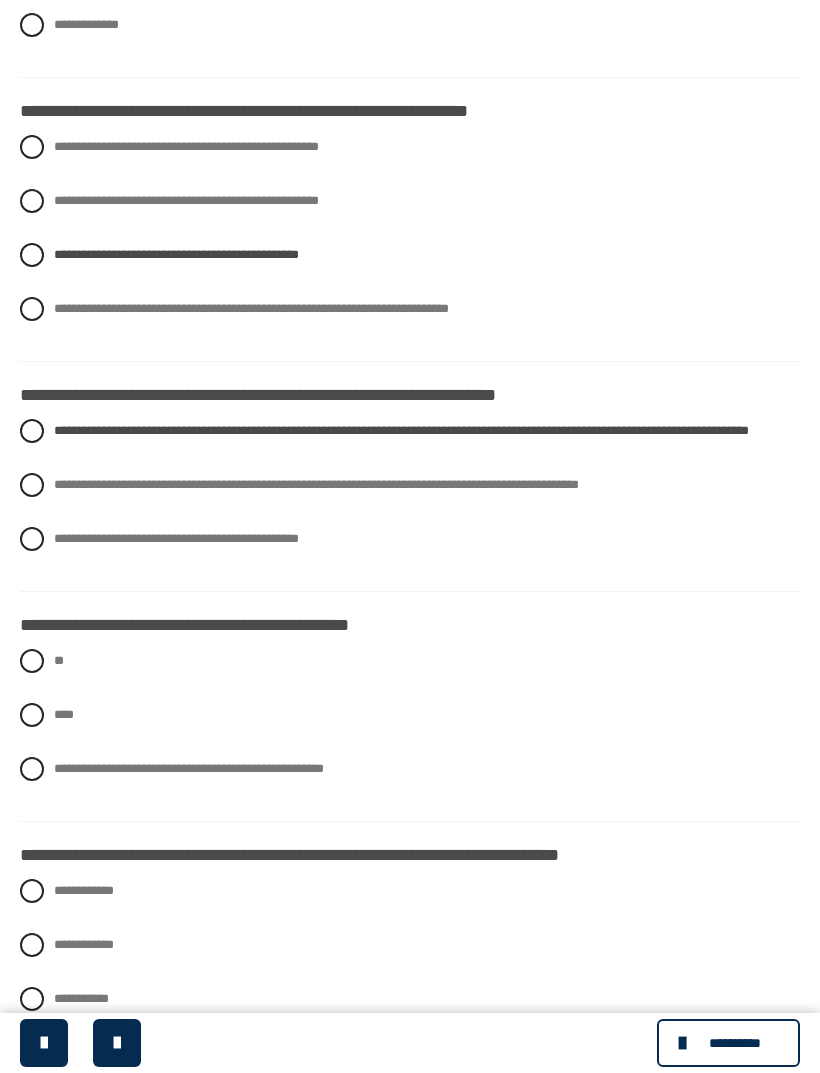 click at bounding box center (32, 661) 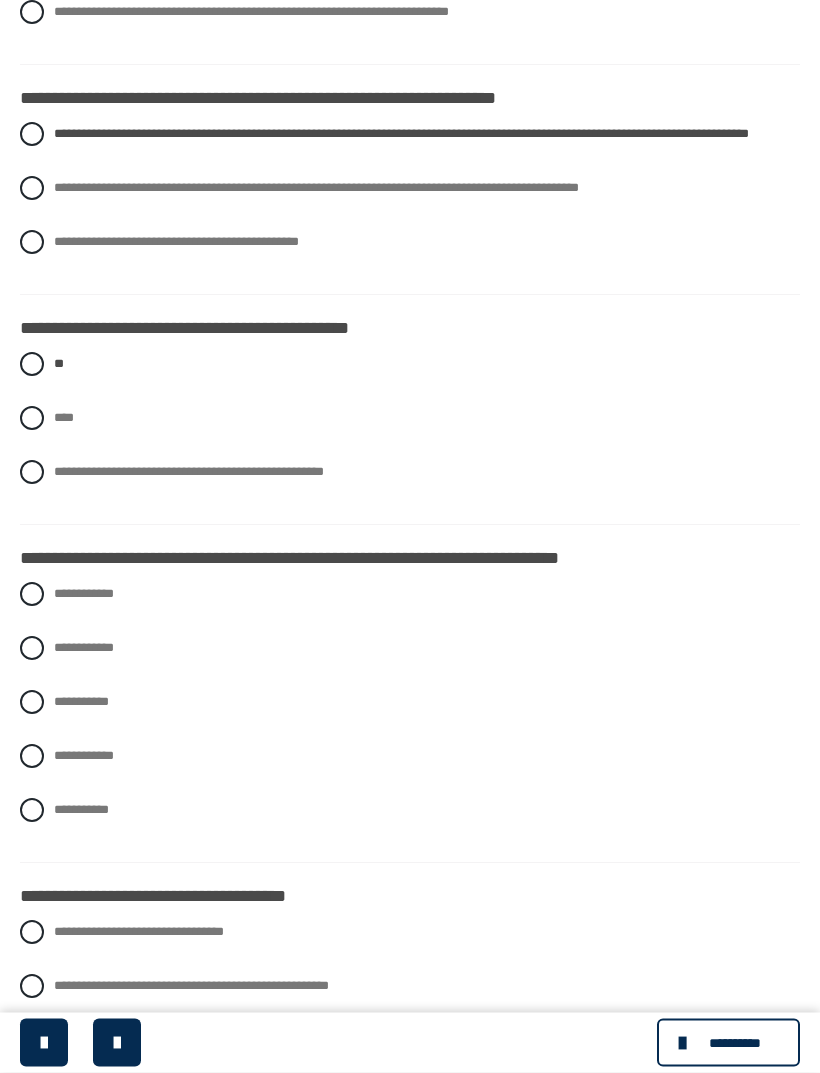 scroll, scrollTop: 1628, scrollLeft: 0, axis: vertical 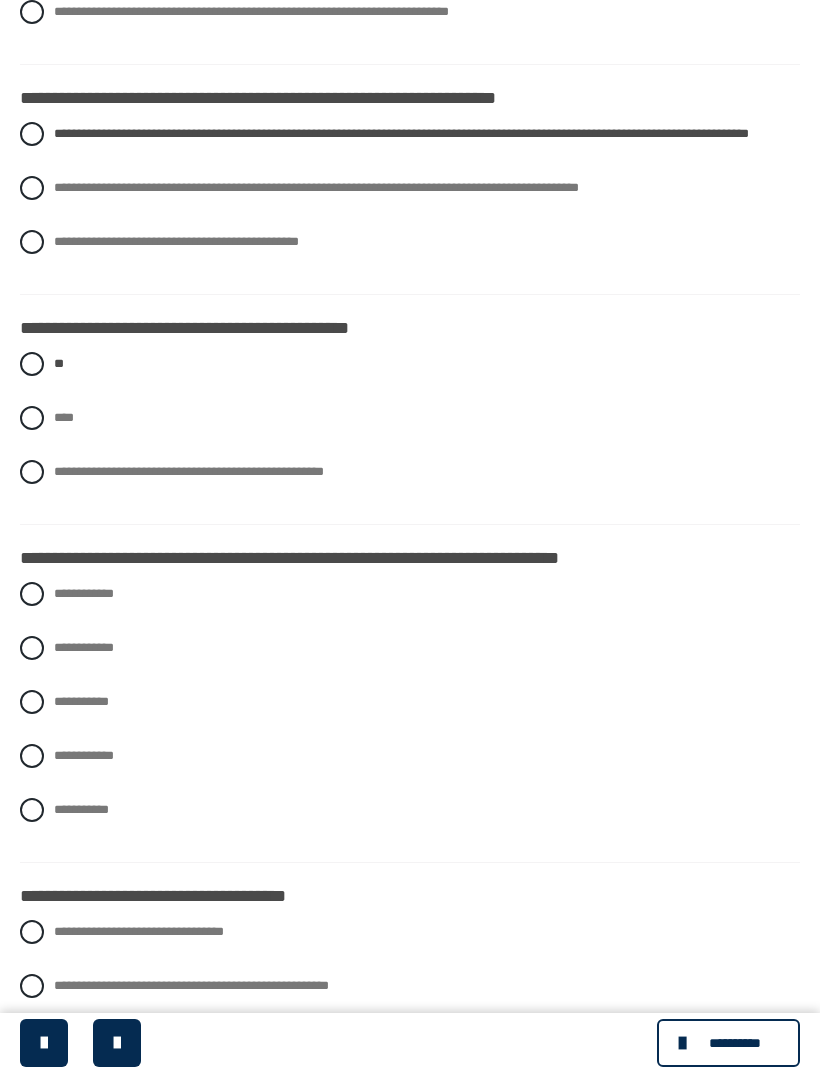 click on "**********" at bounding box center (410, 756) 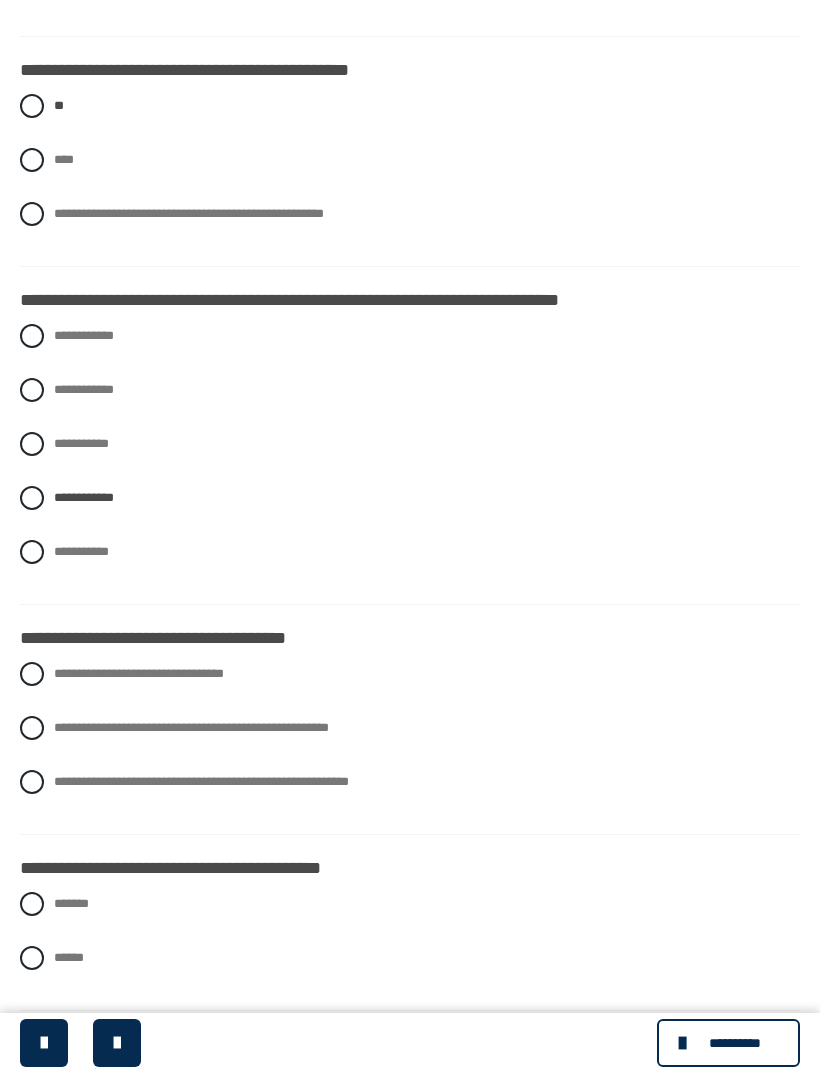 scroll, scrollTop: 1885, scrollLeft: 0, axis: vertical 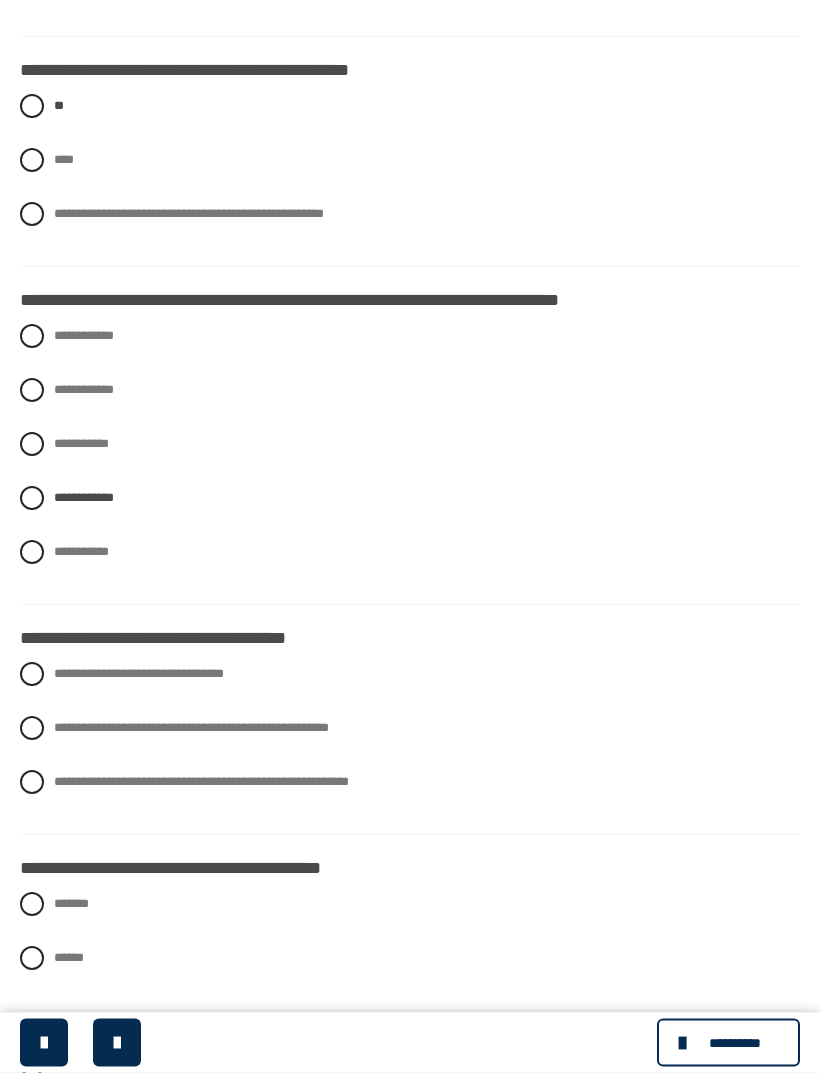 click at bounding box center [32, 675] 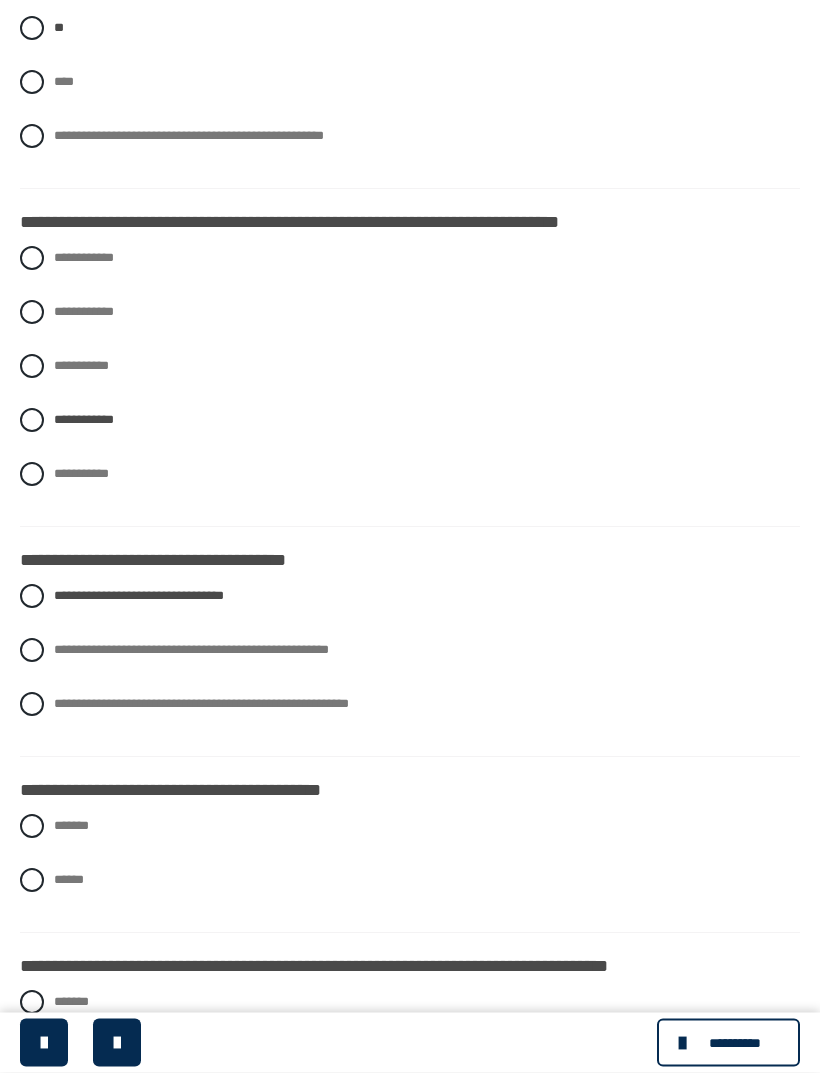 scroll, scrollTop: 1993, scrollLeft: 0, axis: vertical 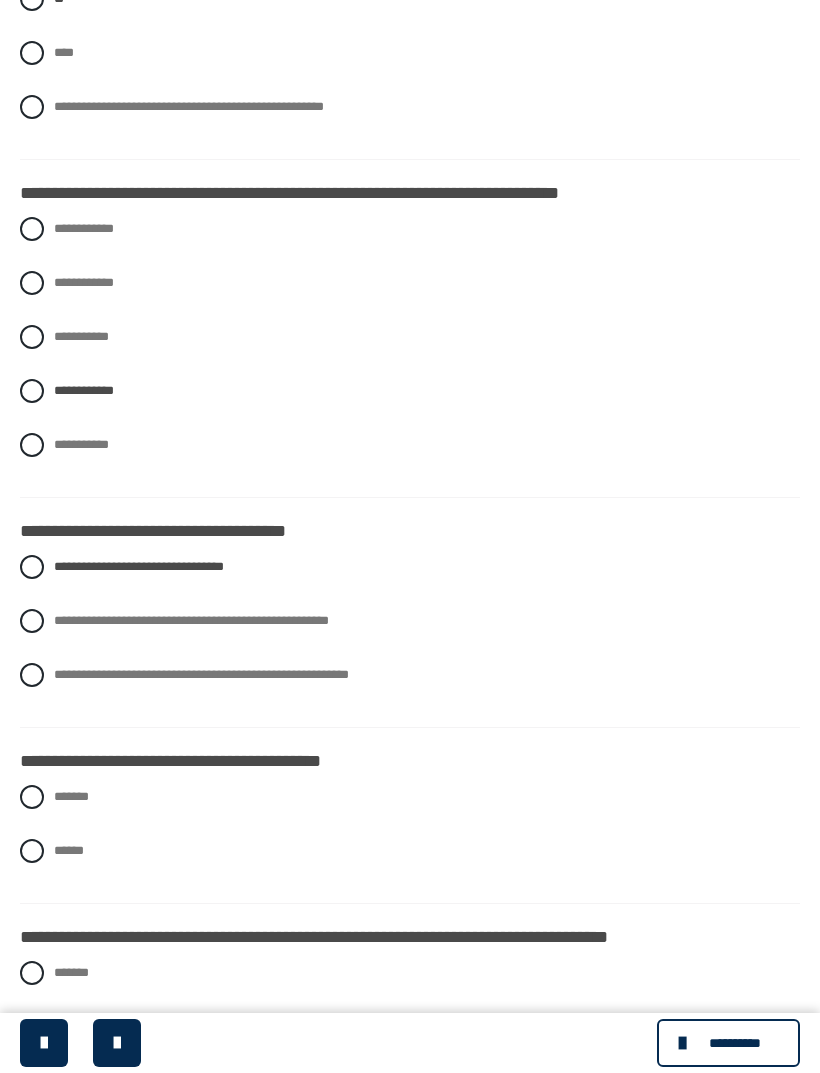 click on "******" at bounding box center [410, 851] 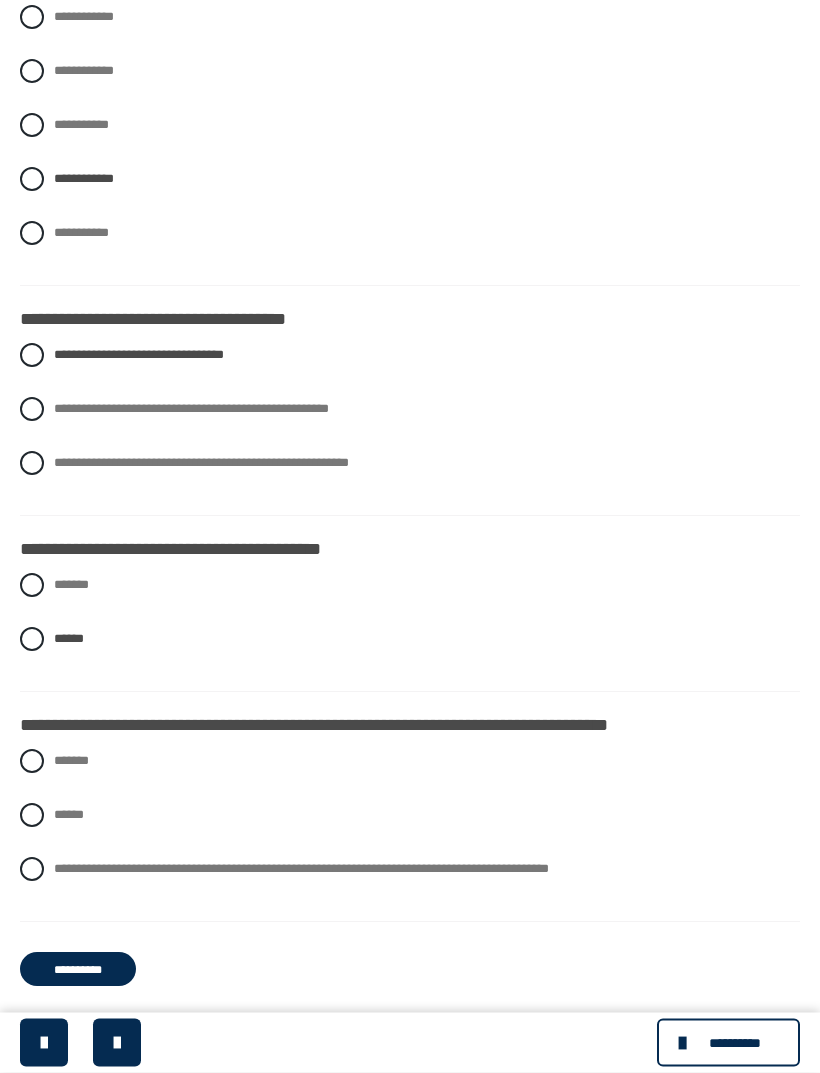 scroll, scrollTop: 2206, scrollLeft: 0, axis: vertical 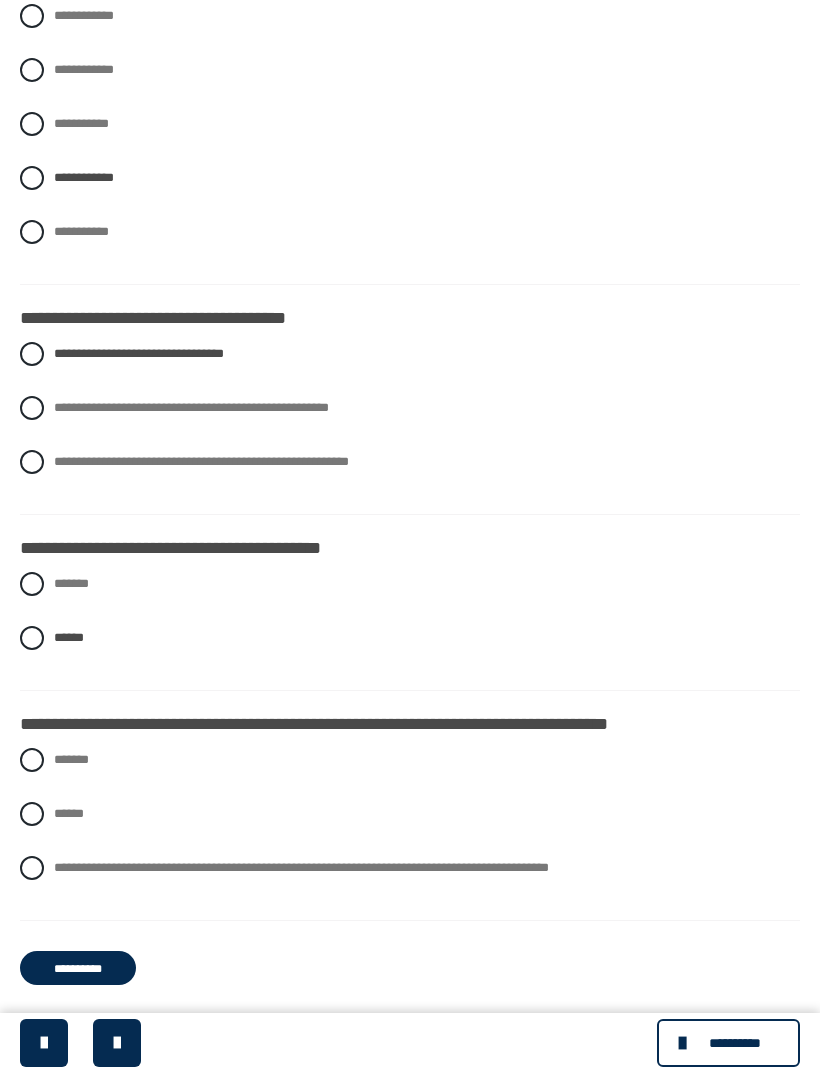 click at bounding box center (32, 868) 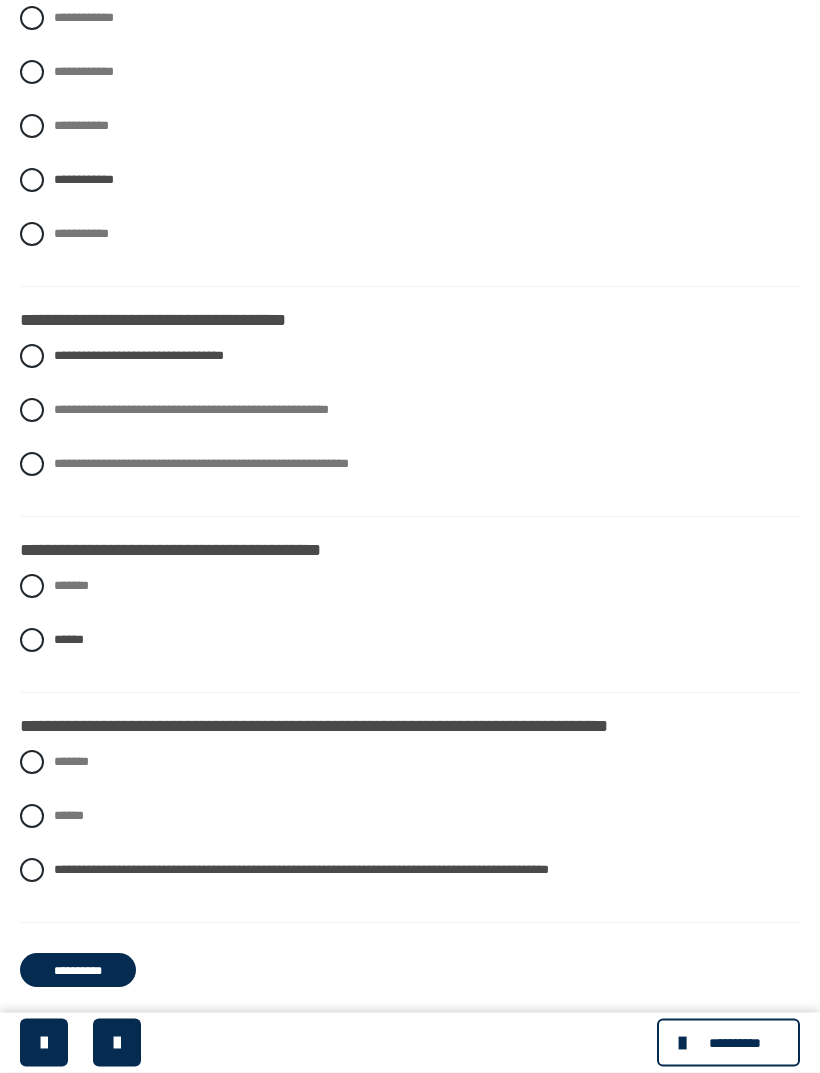 scroll, scrollTop: 2206, scrollLeft: 0, axis: vertical 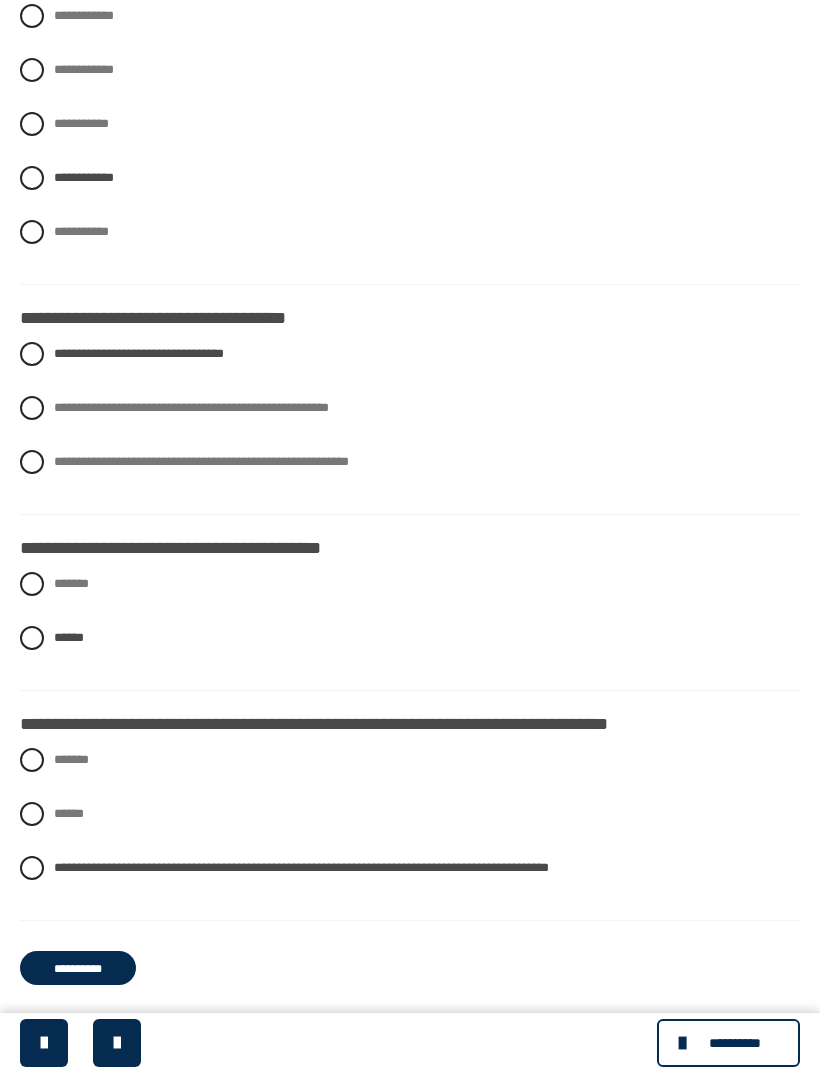 click on "**********" at bounding box center [78, 968] 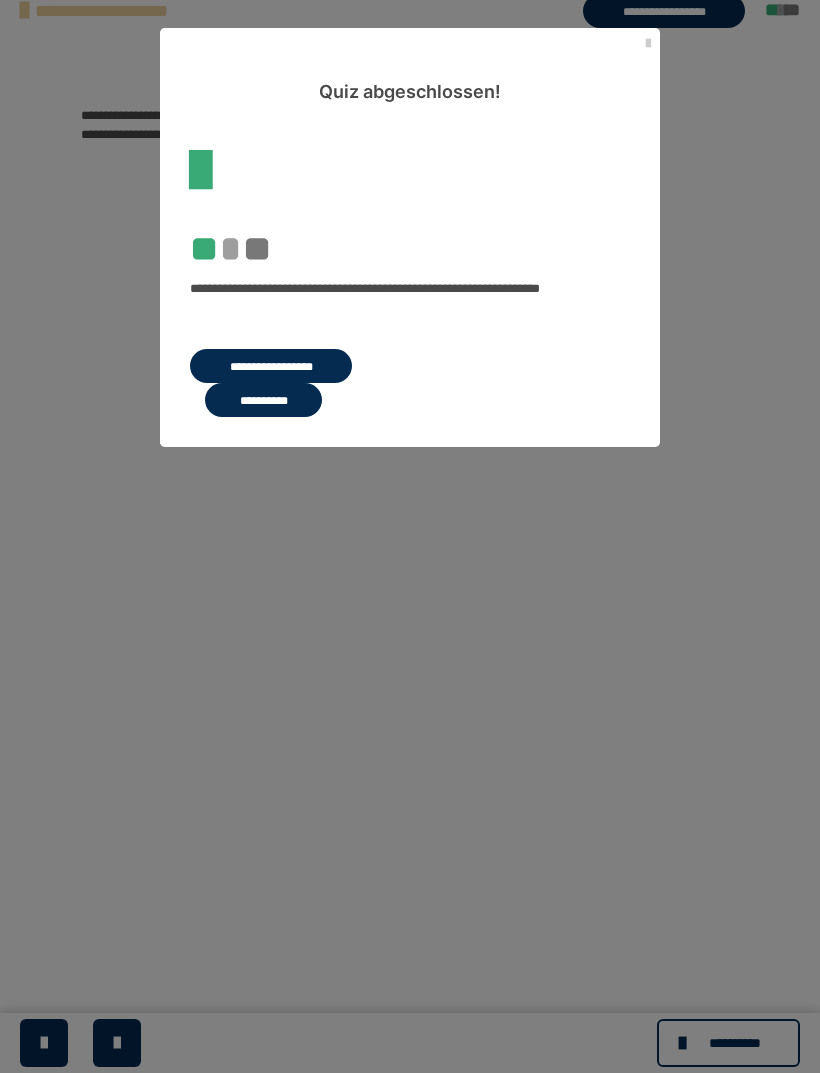 scroll, scrollTop: 320, scrollLeft: 0, axis: vertical 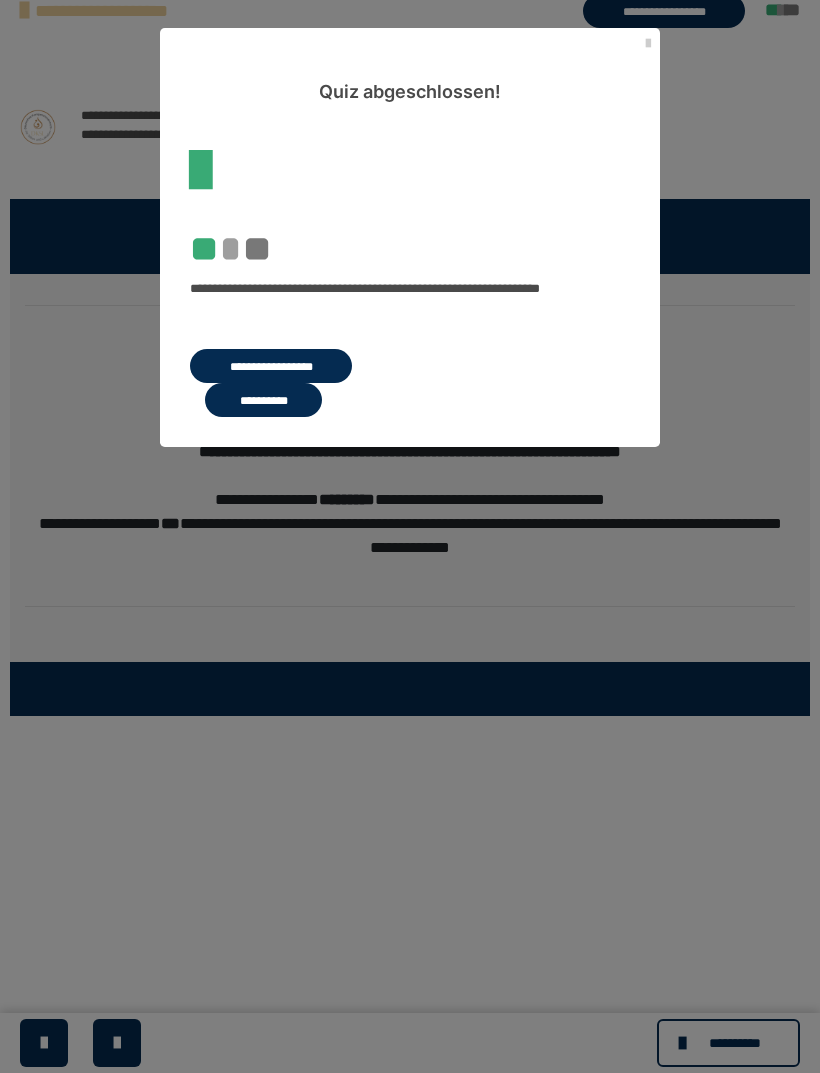 click on "**********" at bounding box center (271, 366) 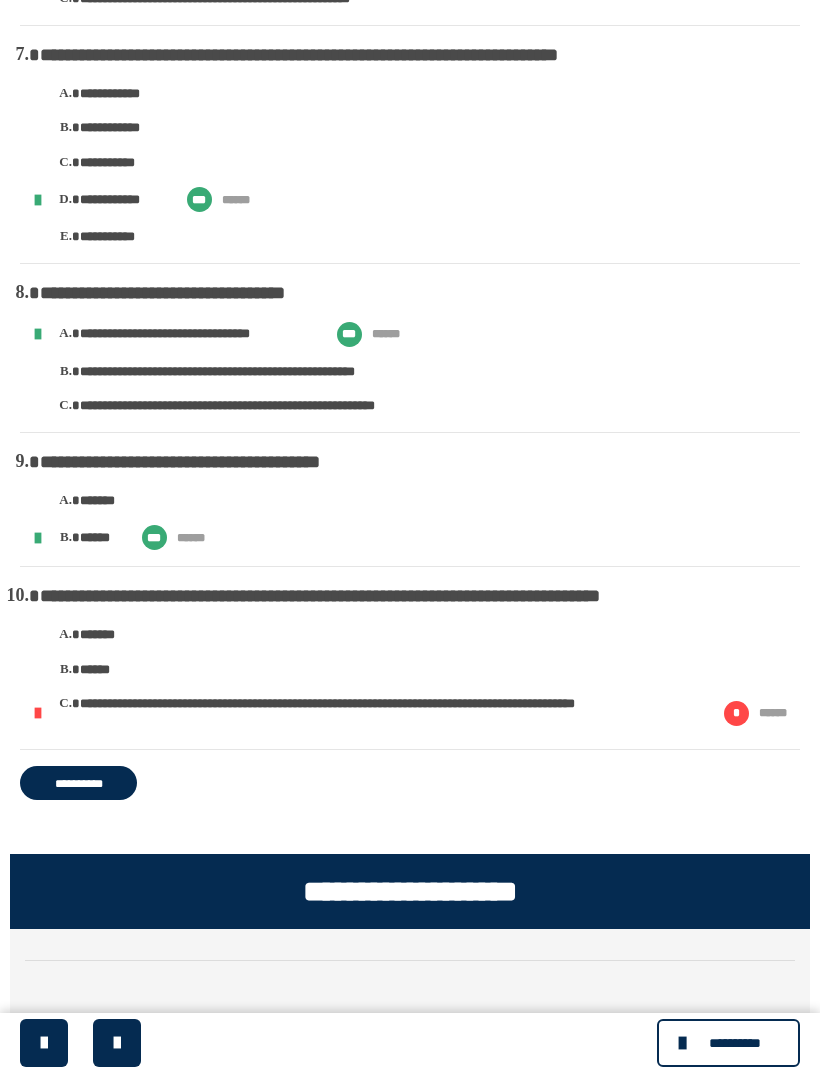 scroll, scrollTop: 1544, scrollLeft: 0, axis: vertical 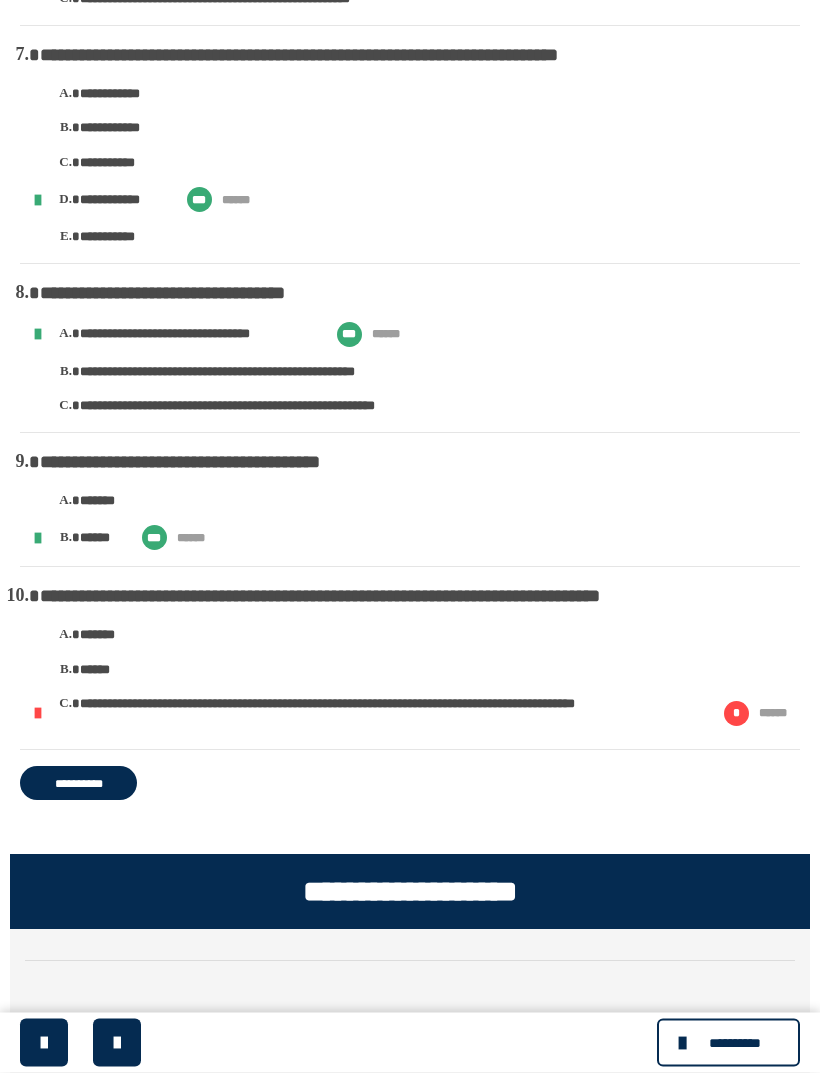 click on "**********" at bounding box center (735, 1043) 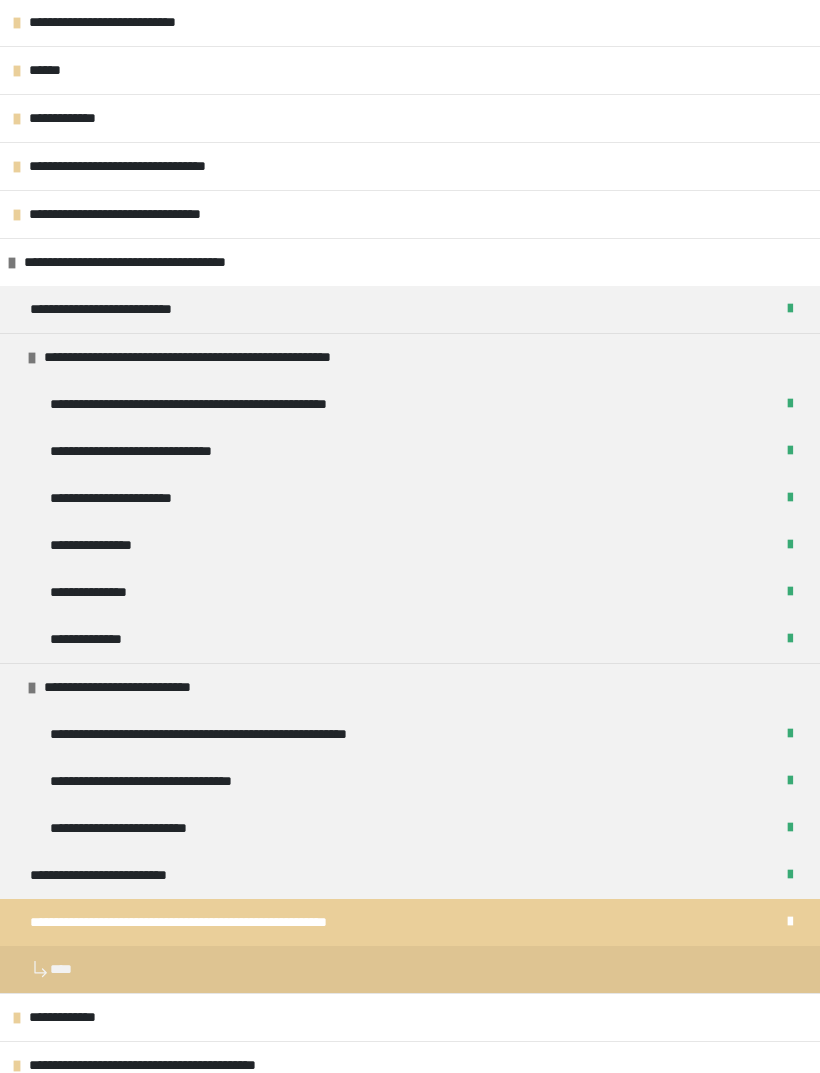click on "**********" at bounding box center [169, 262] 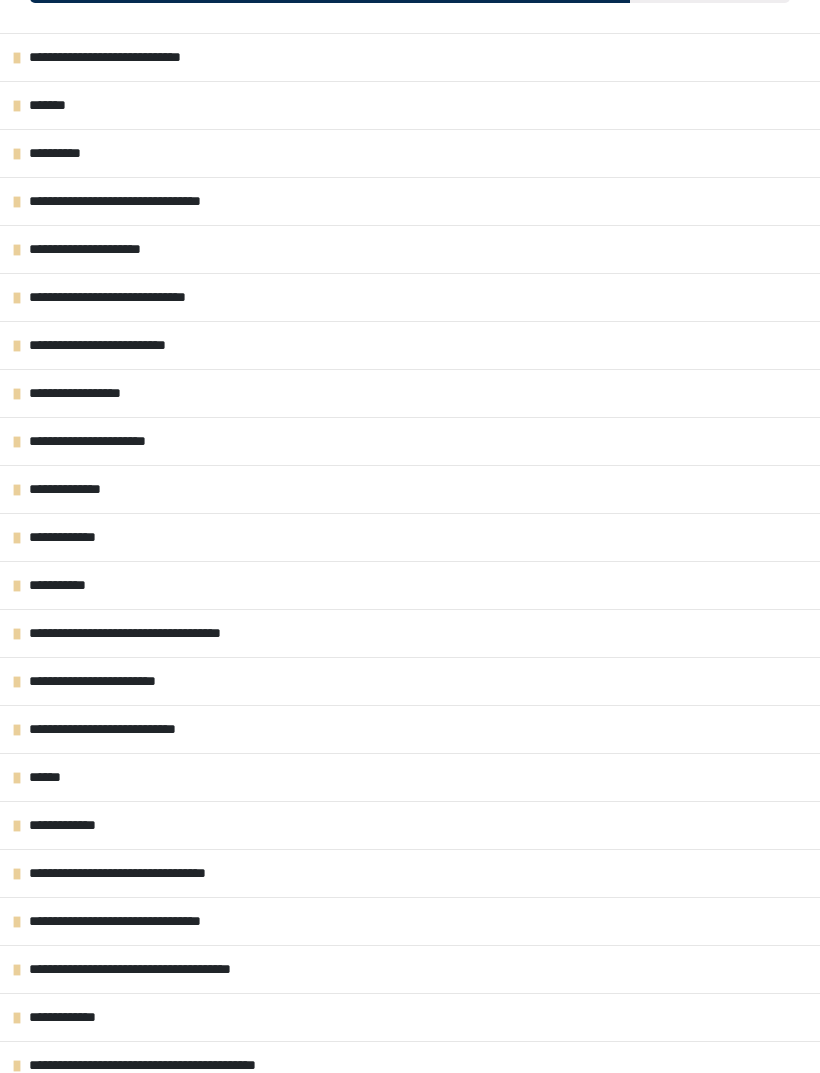 scroll, scrollTop: 106, scrollLeft: 0, axis: vertical 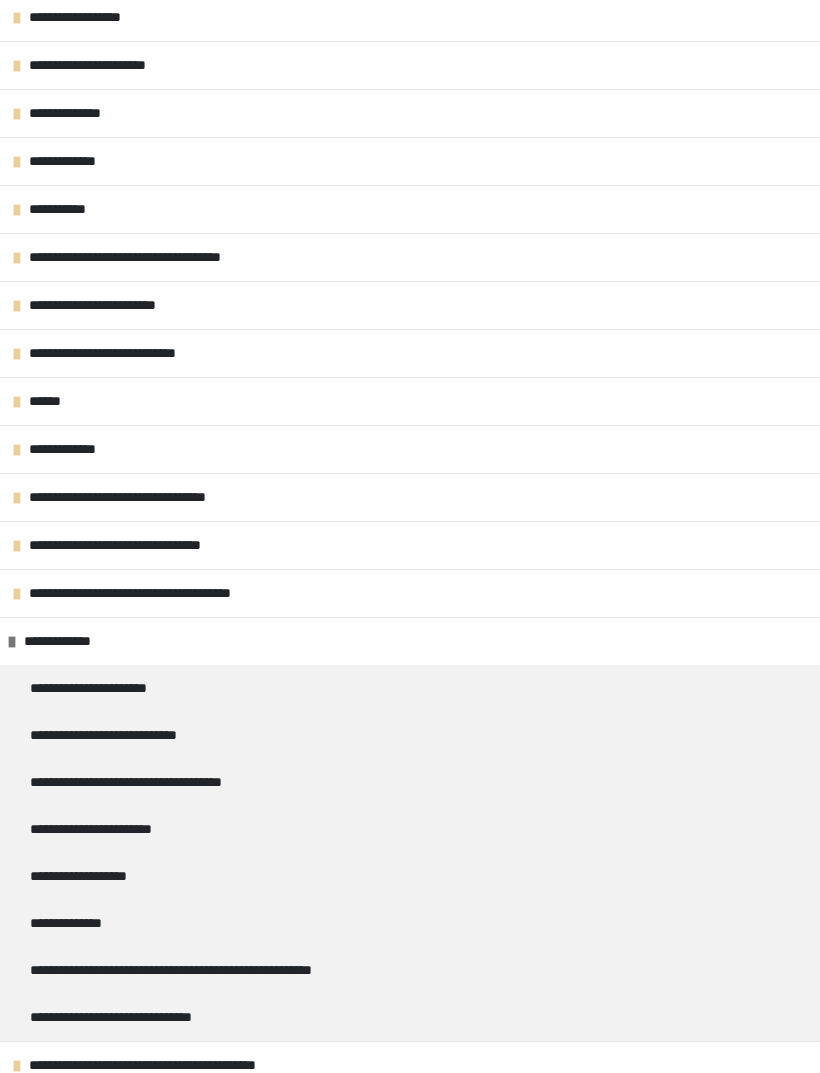 click on "**********" at bounding box center (104, 688) 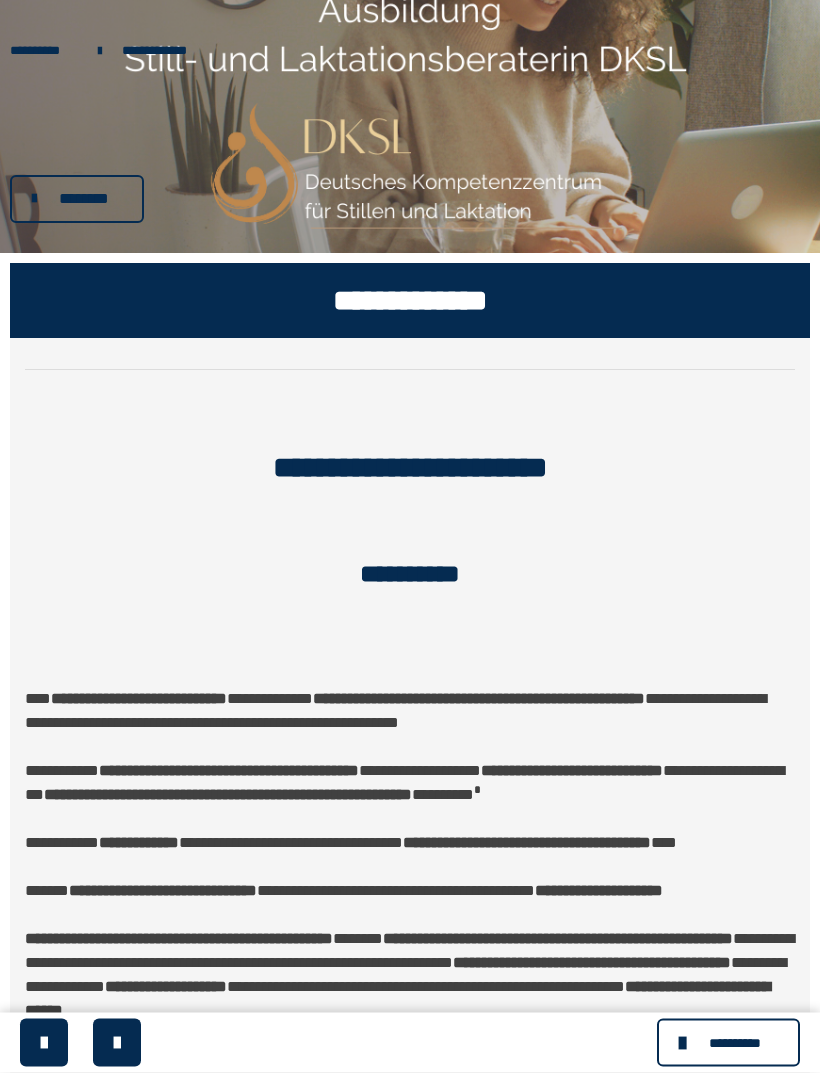 scroll, scrollTop: 0, scrollLeft: 0, axis: both 